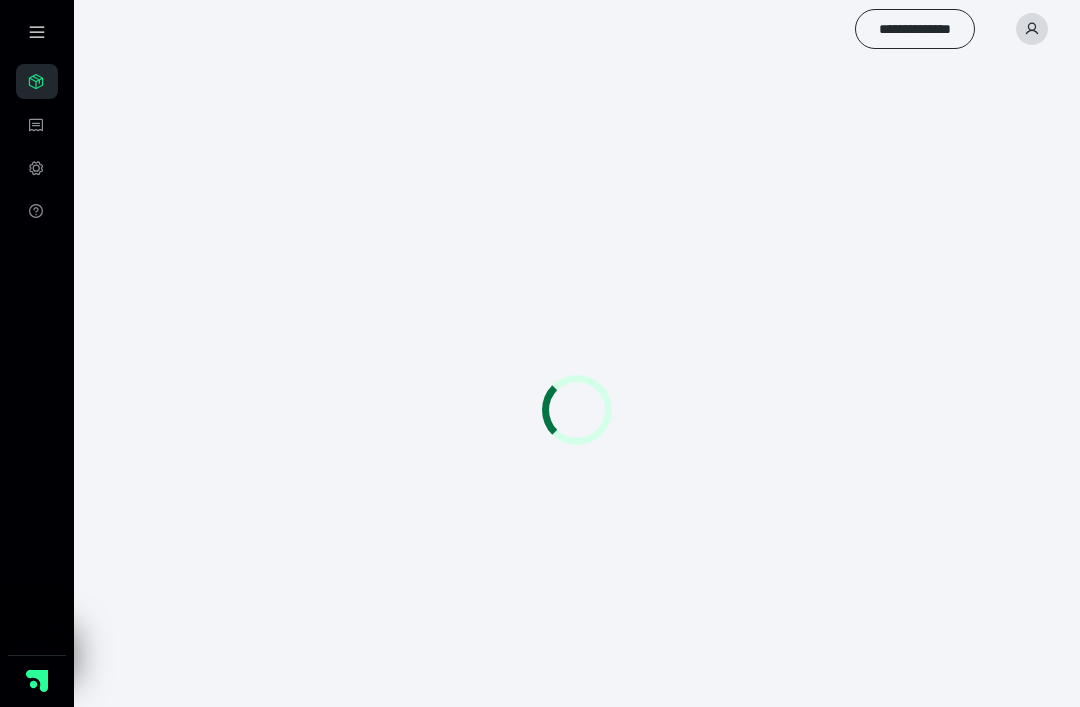 scroll, scrollTop: 0, scrollLeft: 0, axis: both 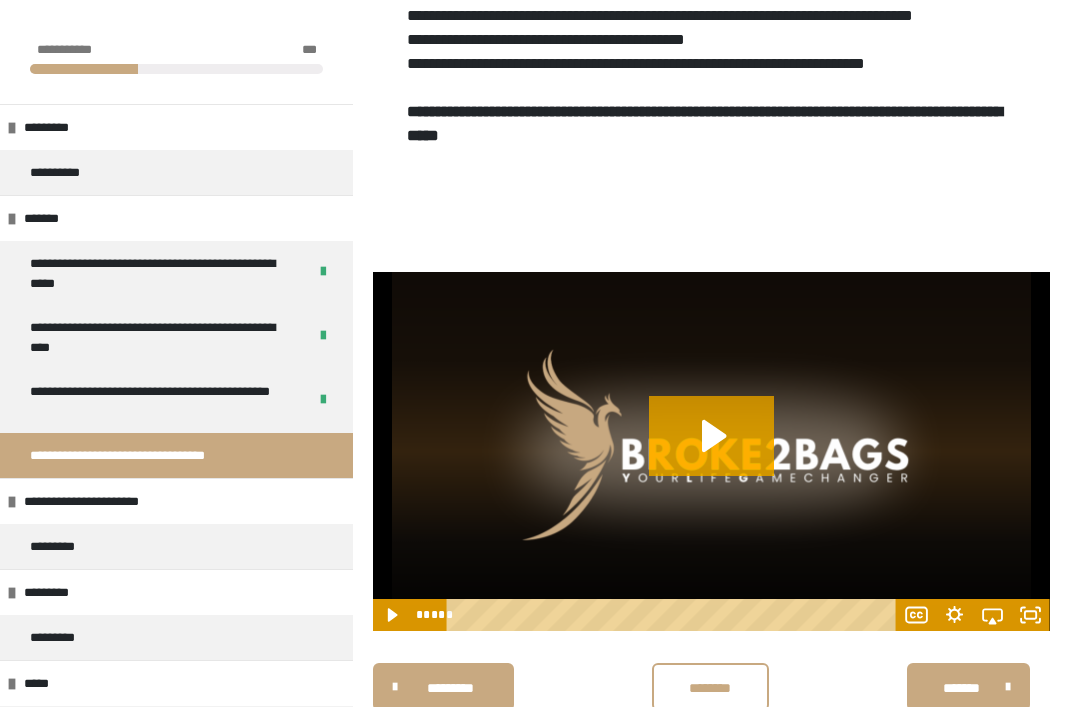 click 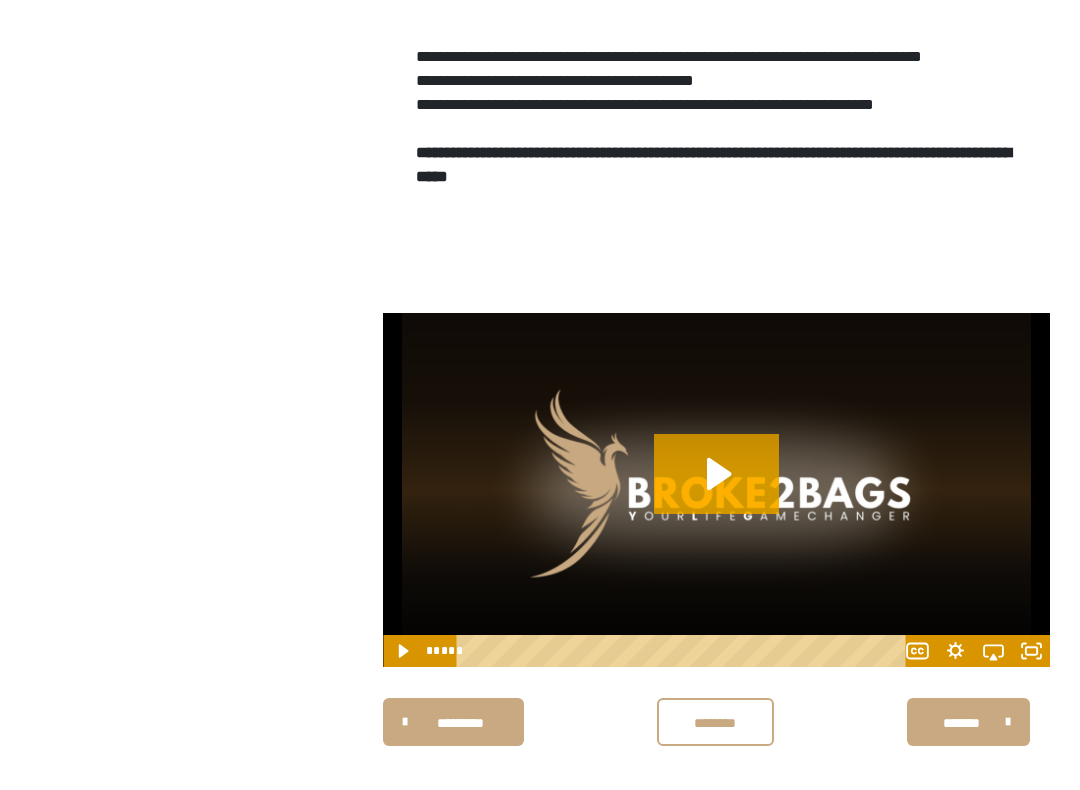 scroll, scrollTop: 0, scrollLeft: 0, axis: both 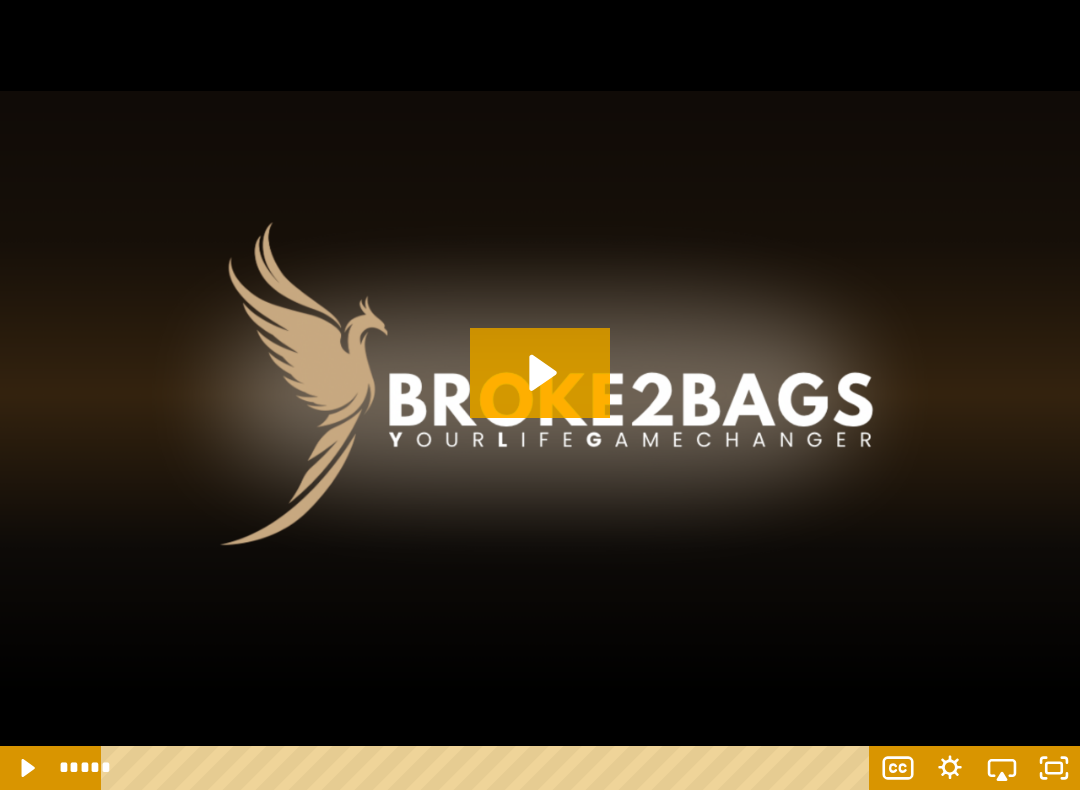 click 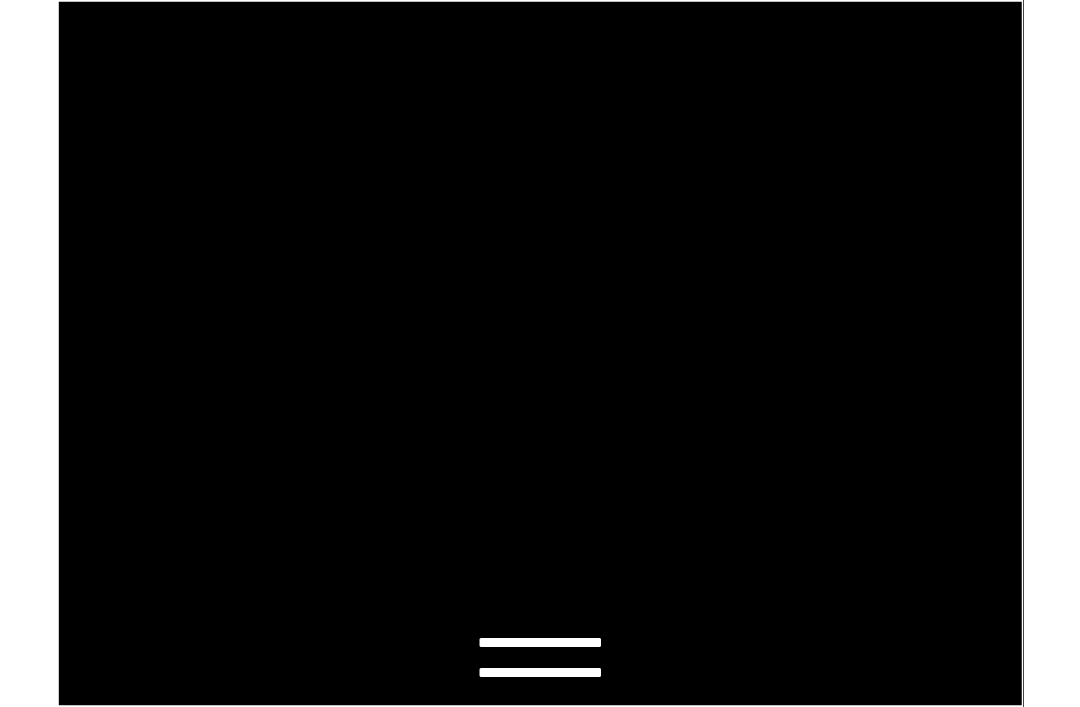 scroll, scrollTop: 1364, scrollLeft: 0, axis: vertical 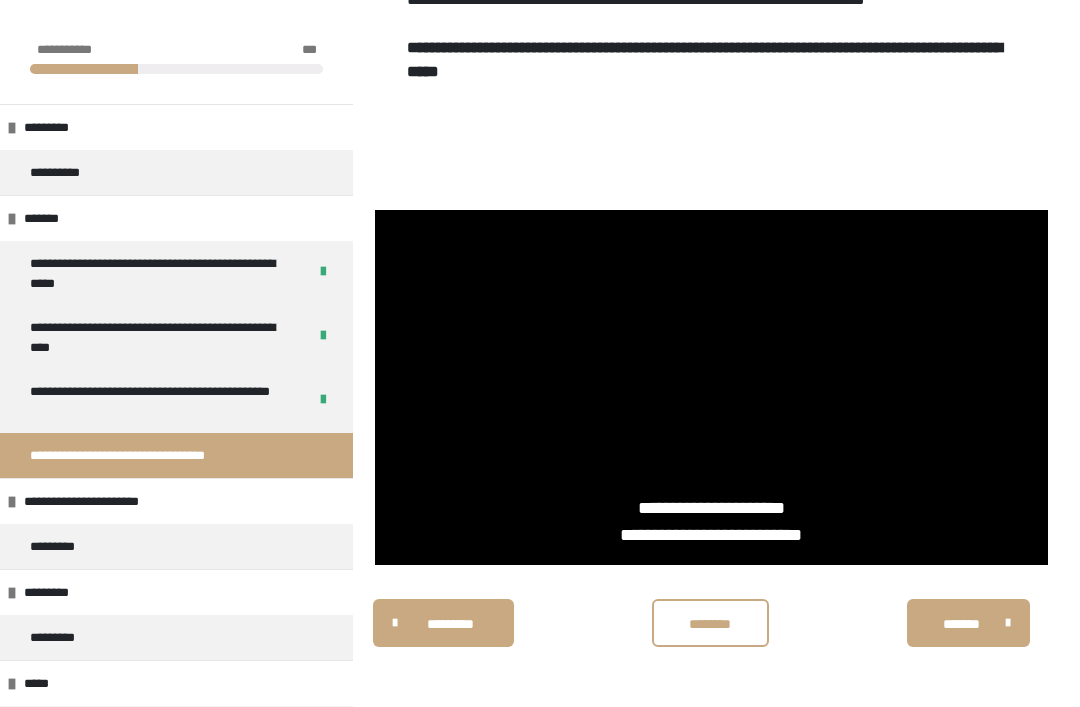 click at bounding box center (711, 388) 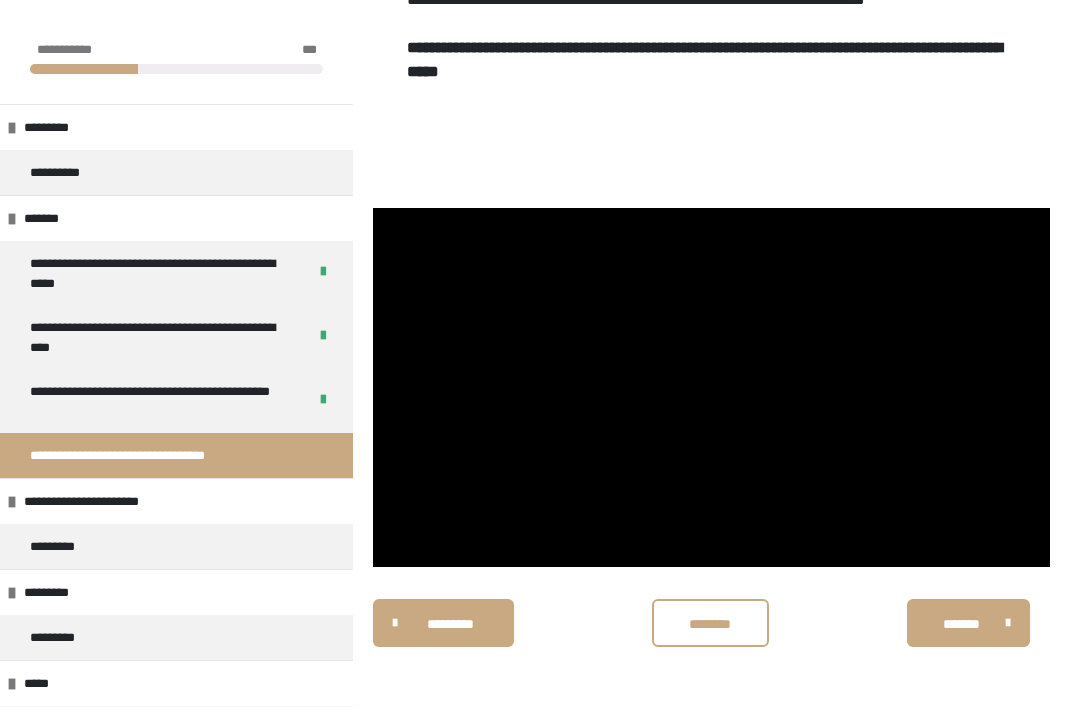 click on "********" at bounding box center (710, 624) 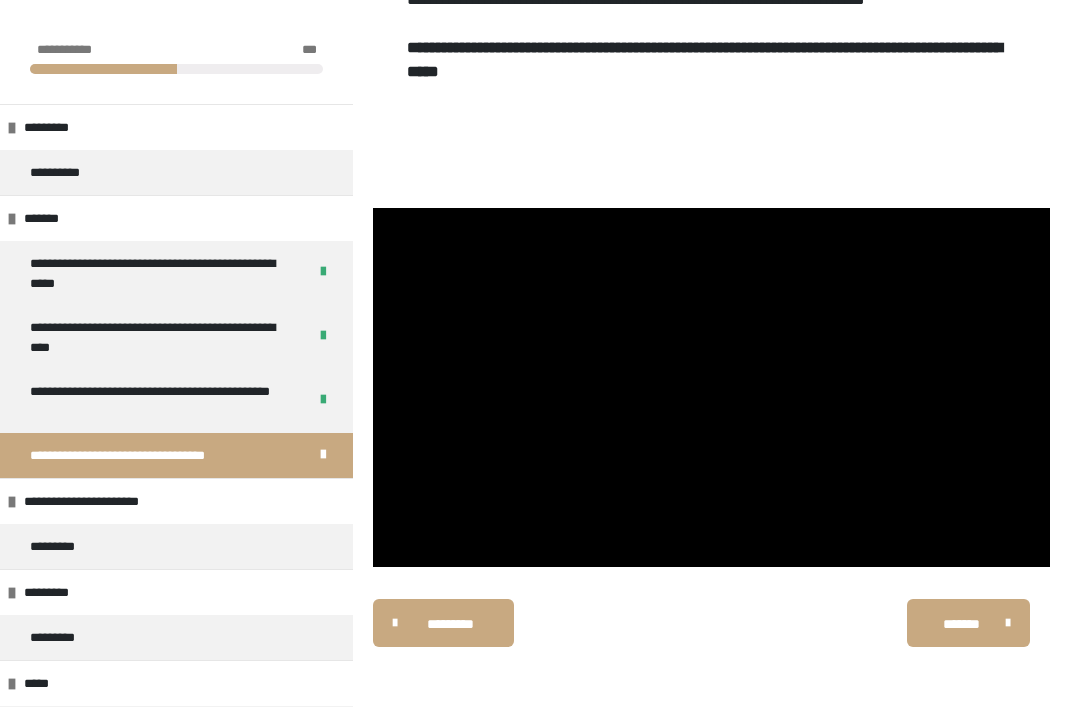 click on "**********" at bounding box center [105, 501] 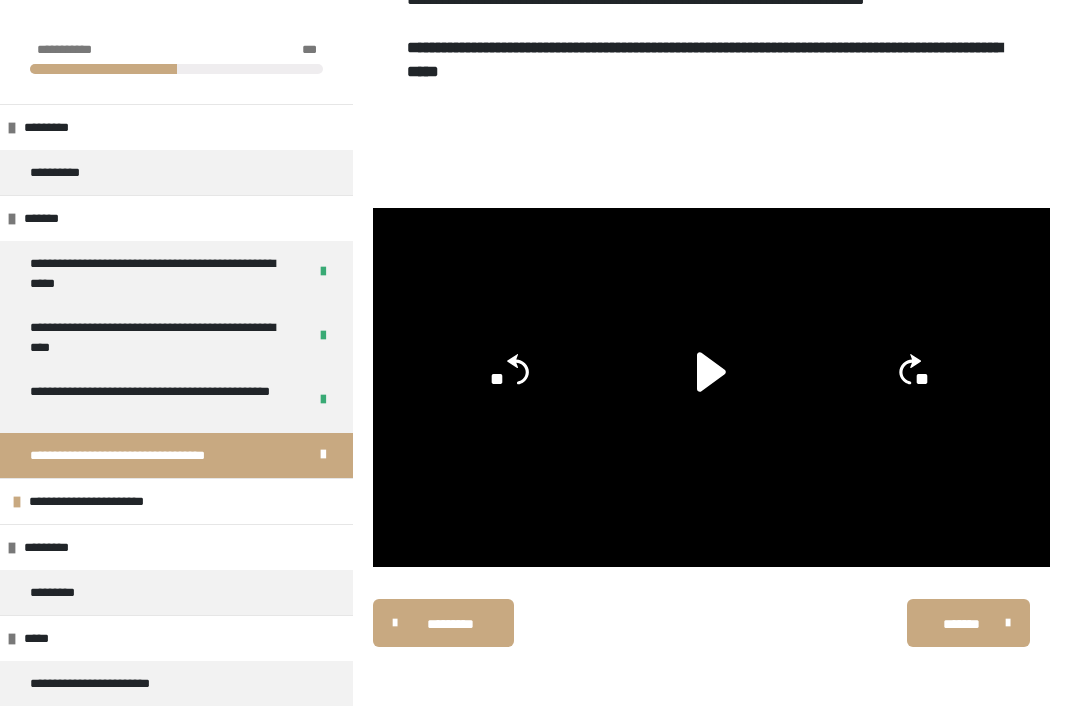 click on "*********" at bounding box center [58, 547] 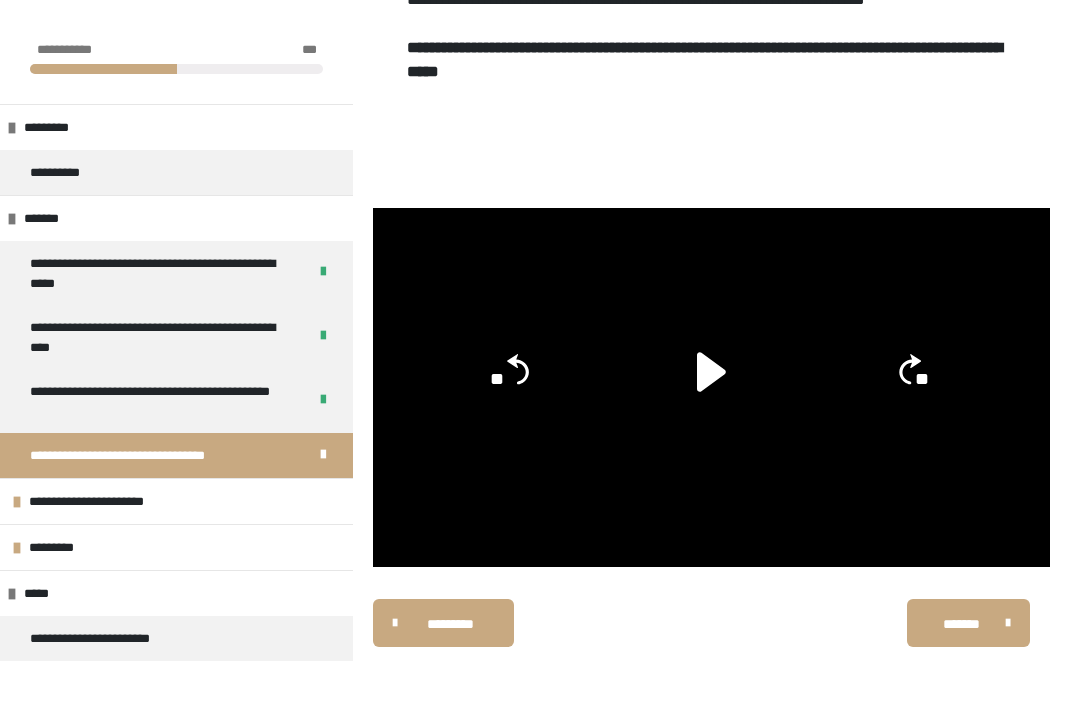 click on "*********" at bounding box center [63, 547] 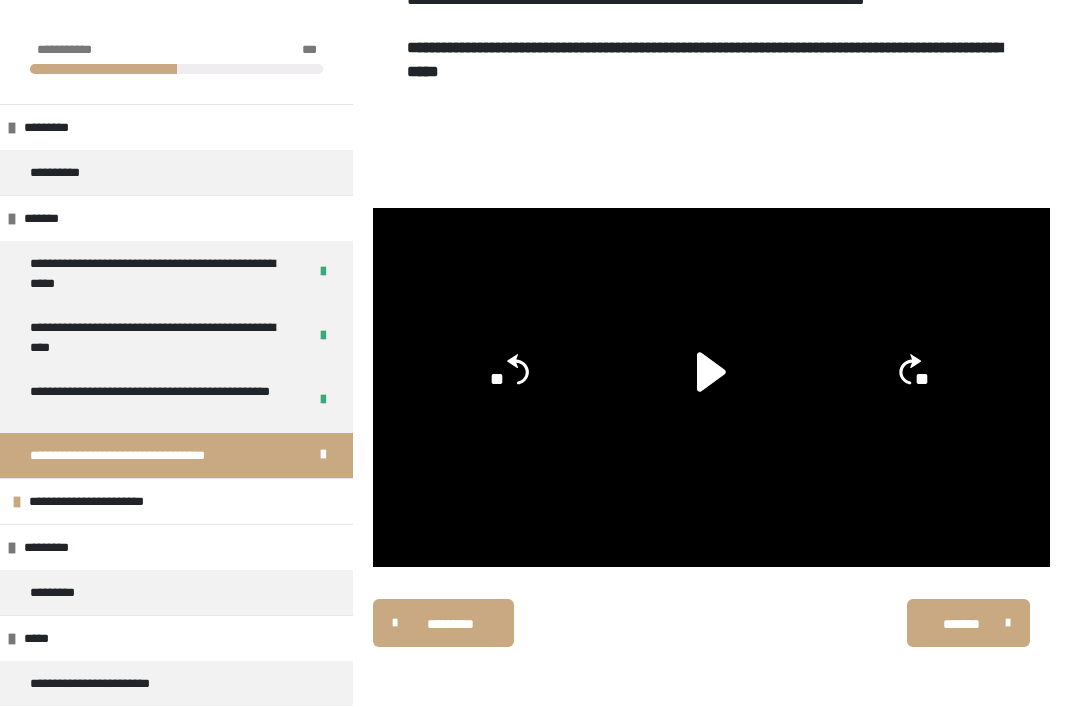 click on "*********" at bounding box center [58, 592] 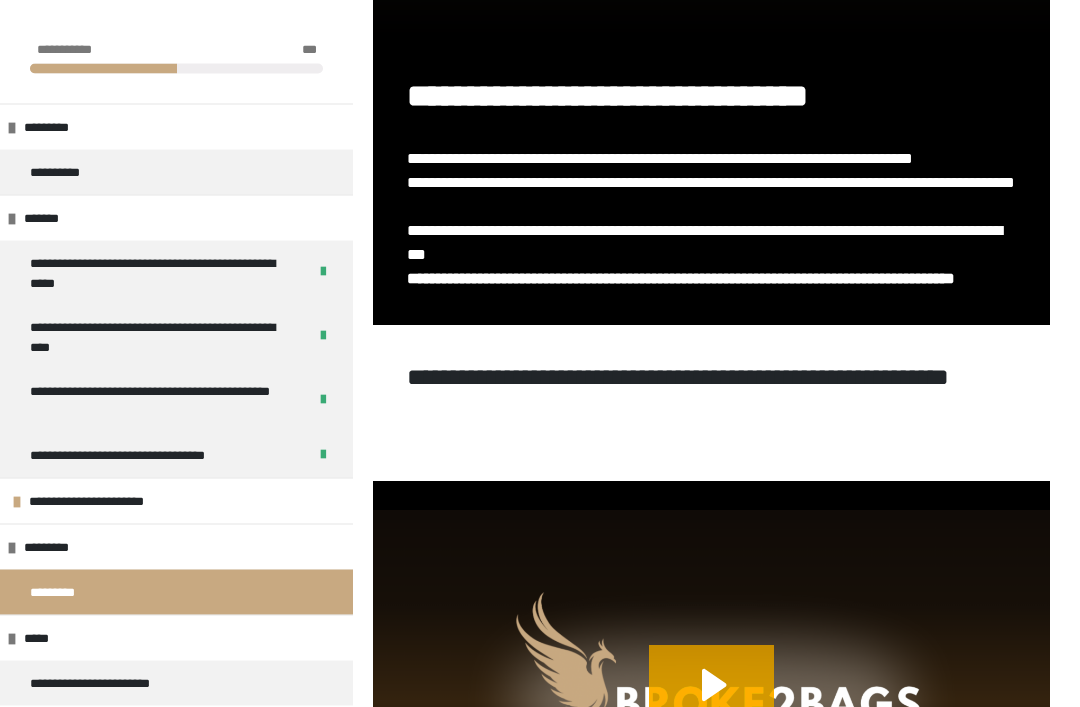type 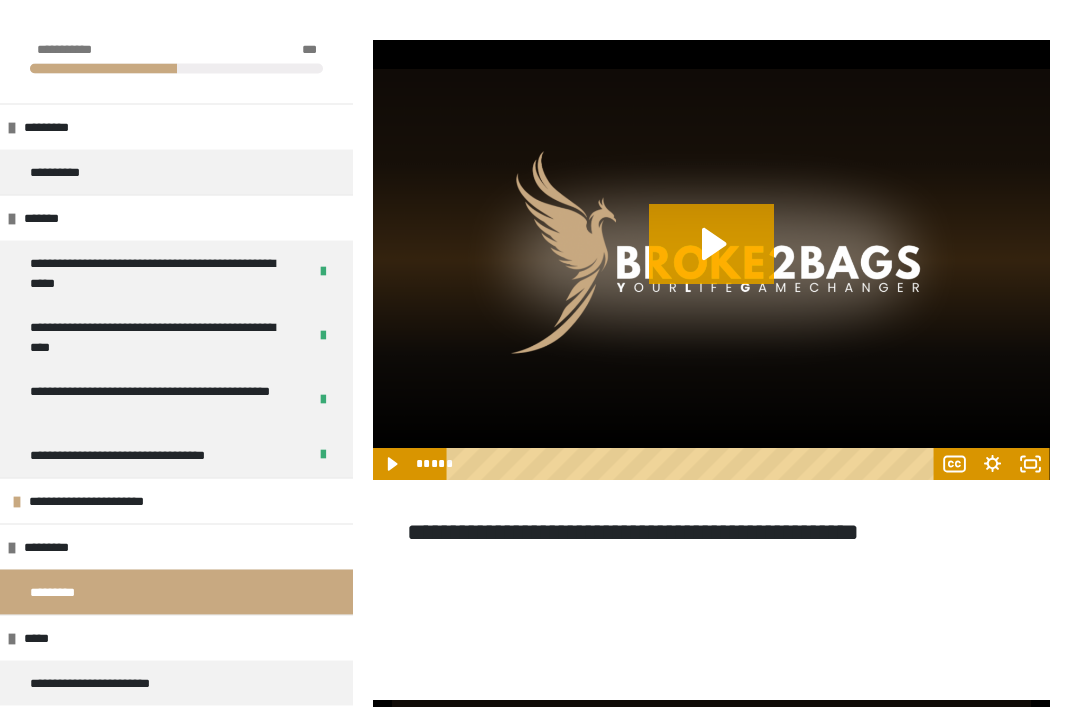 scroll, scrollTop: 1416, scrollLeft: 0, axis: vertical 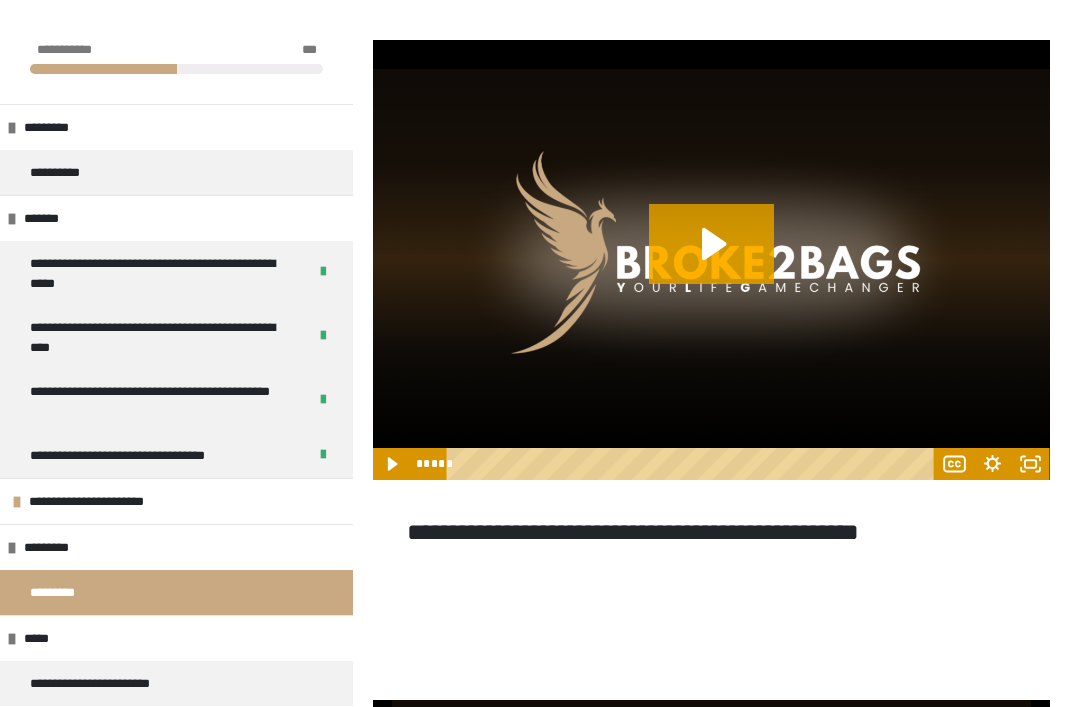 click at bounding box center (711, 260) 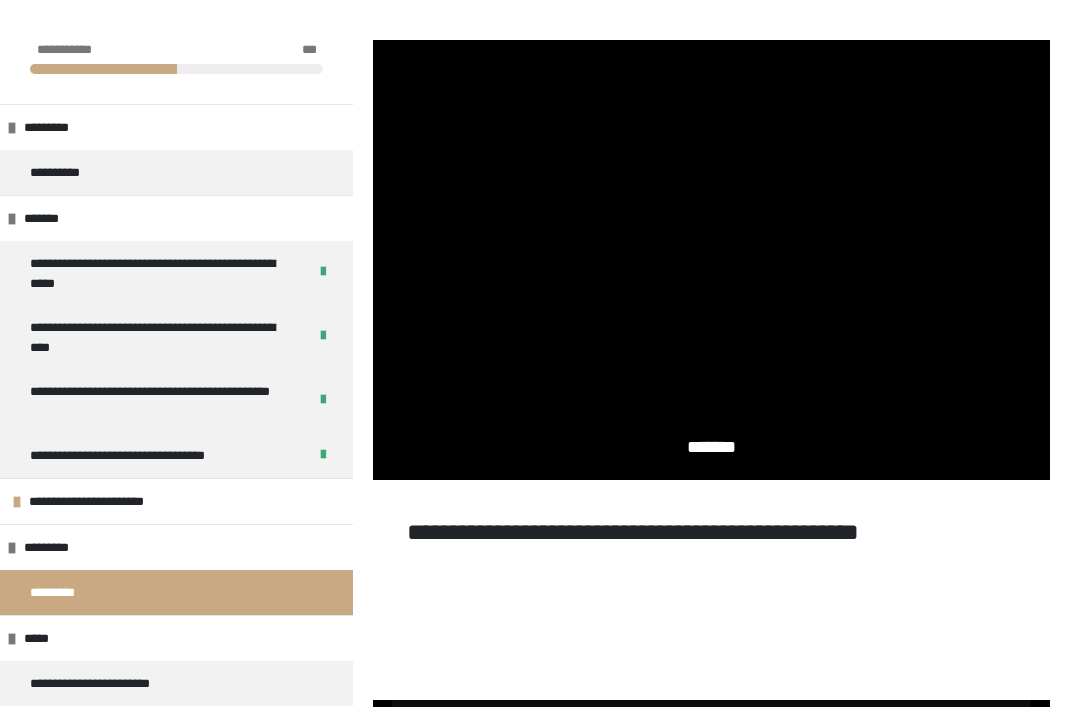 click at bounding box center (711, 260) 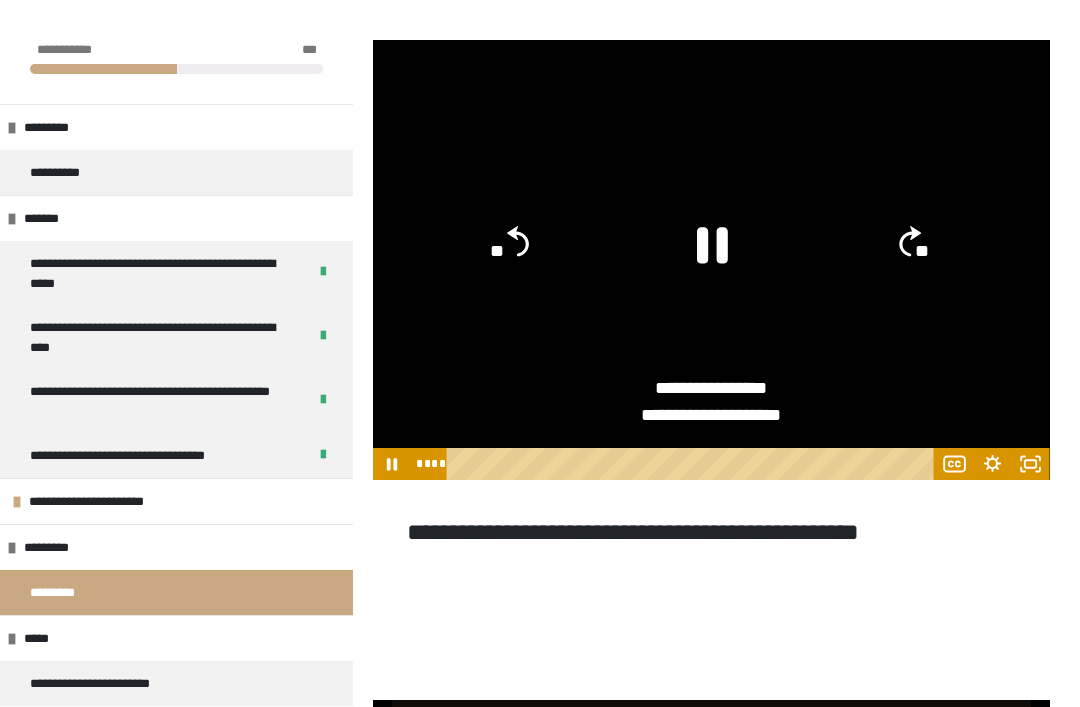click 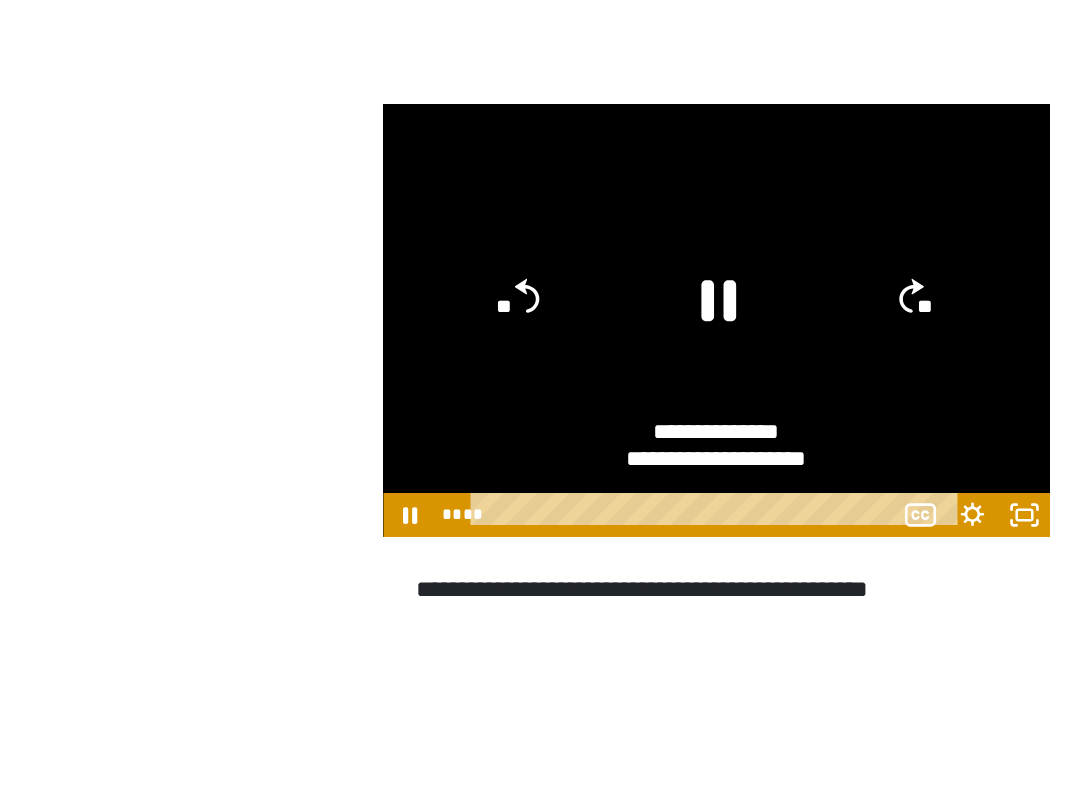 scroll, scrollTop: 0, scrollLeft: 0, axis: both 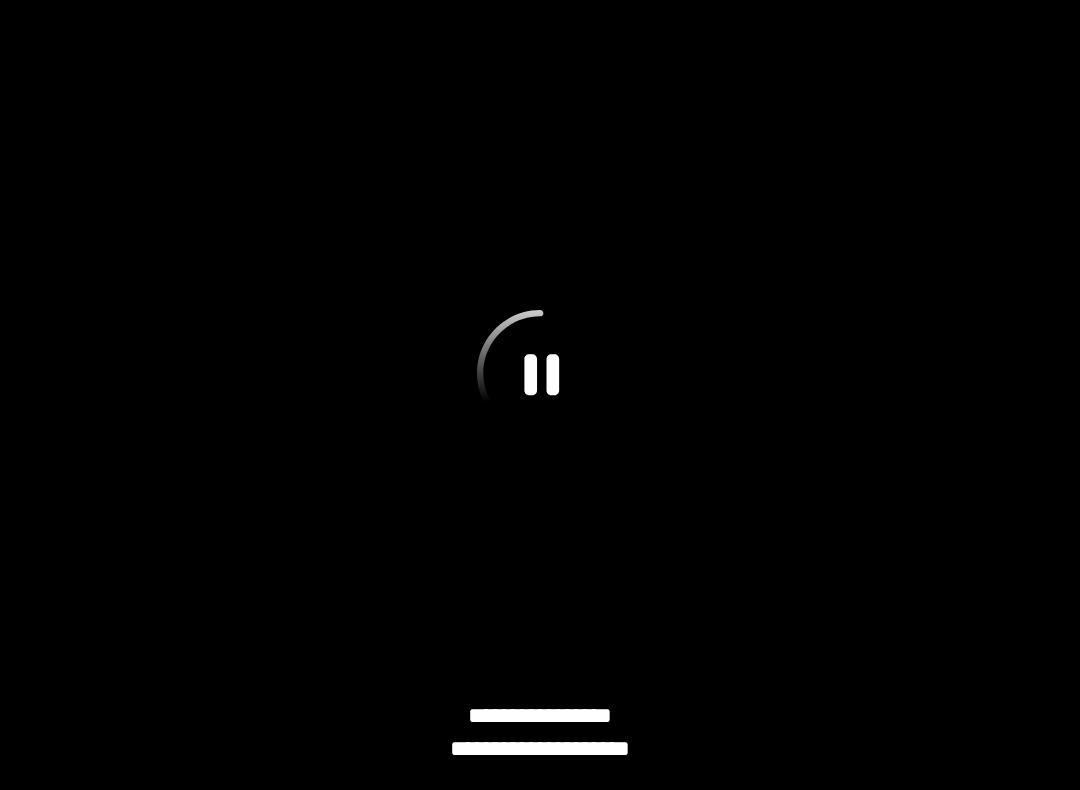click at bounding box center [540, 395] 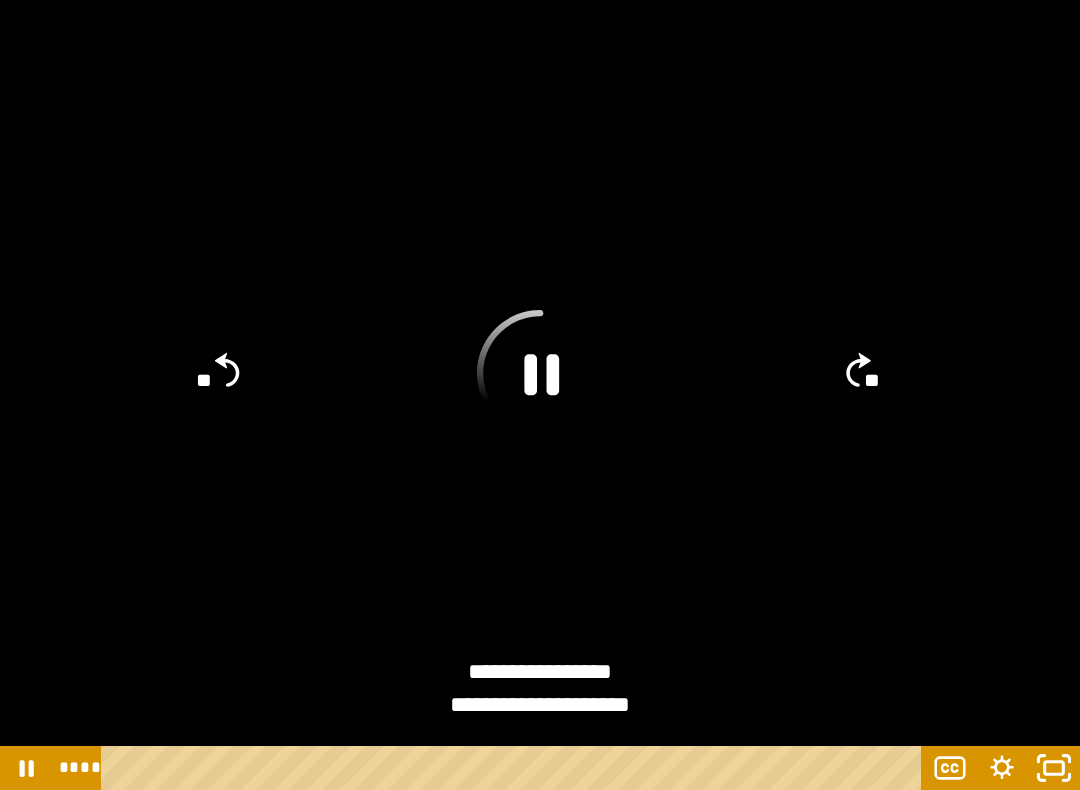 click 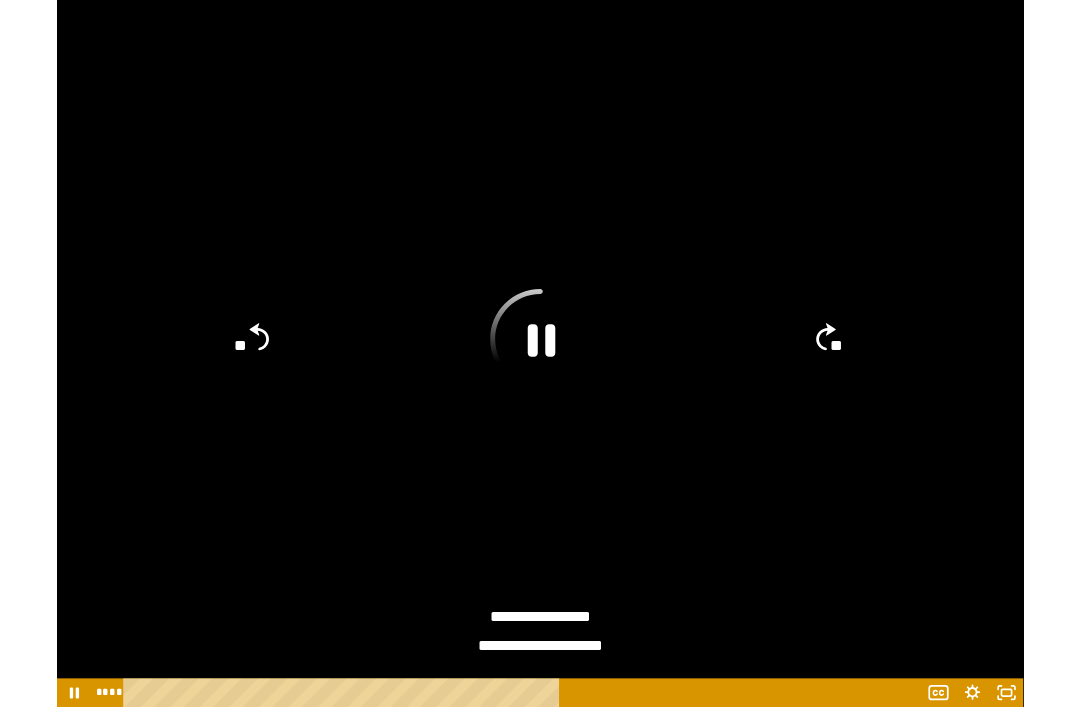 scroll, scrollTop: 1427, scrollLeft: 0, axis: vertical 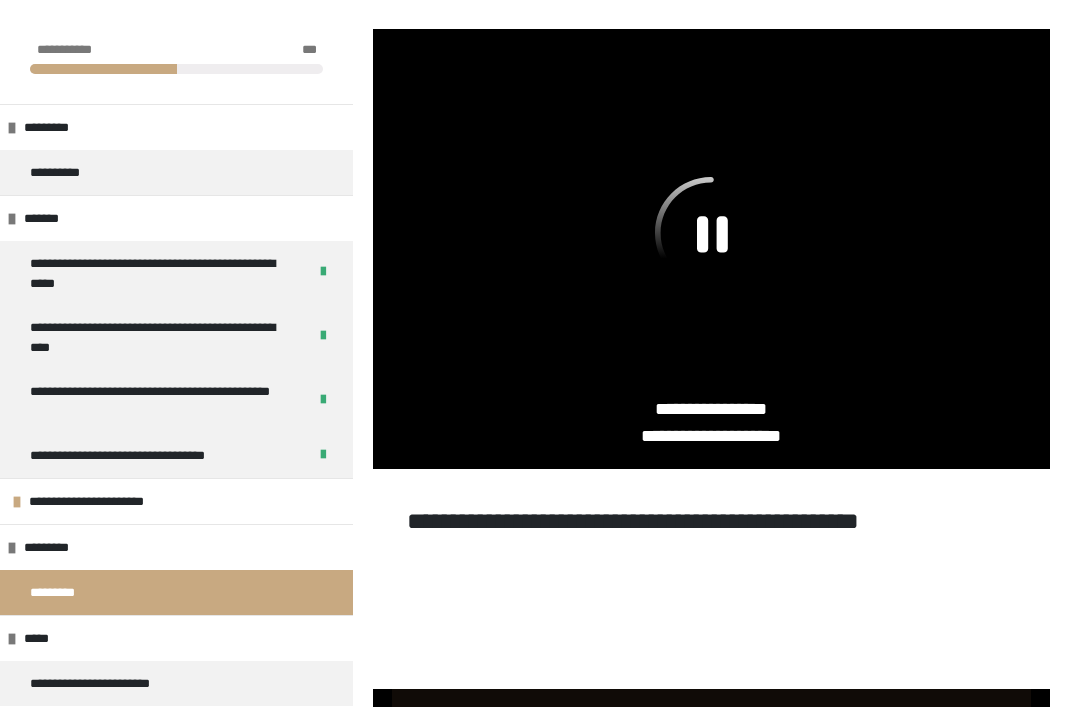 click 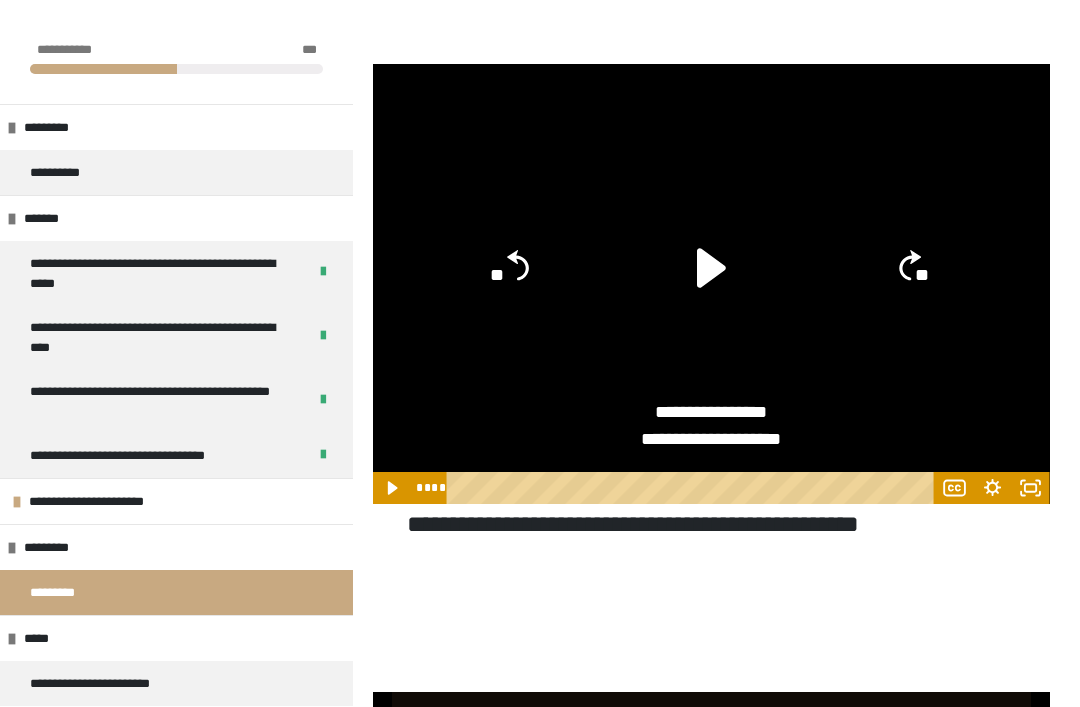 scroll, scrollTop: 1423, scrollLeft: 0, axis: vertical 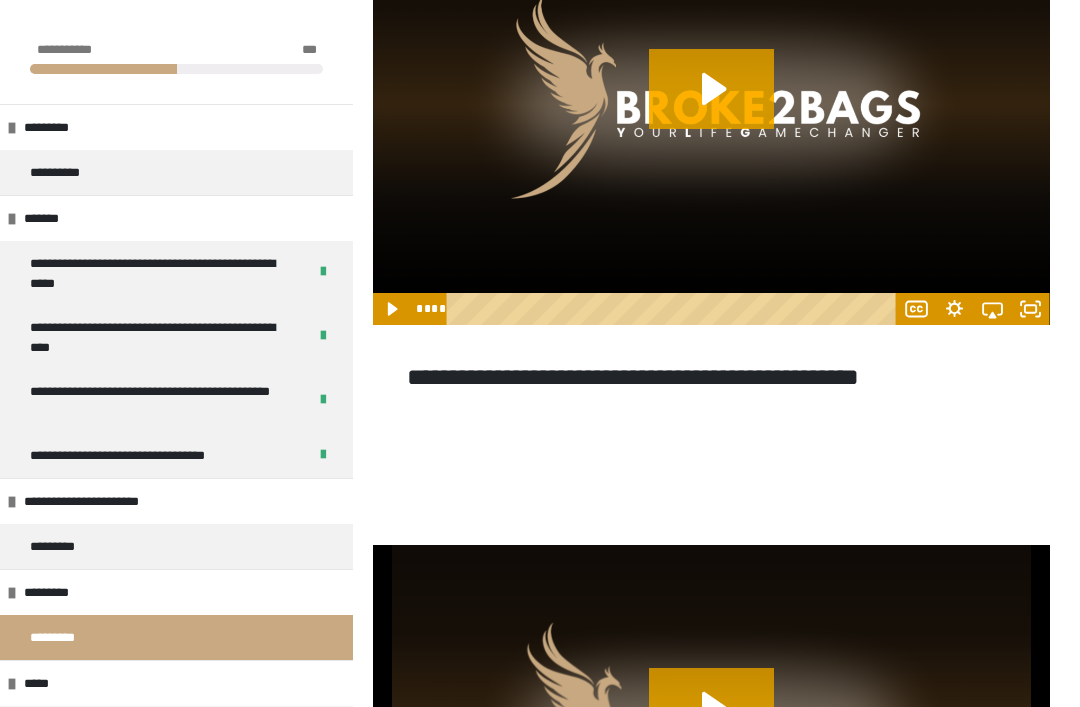 click 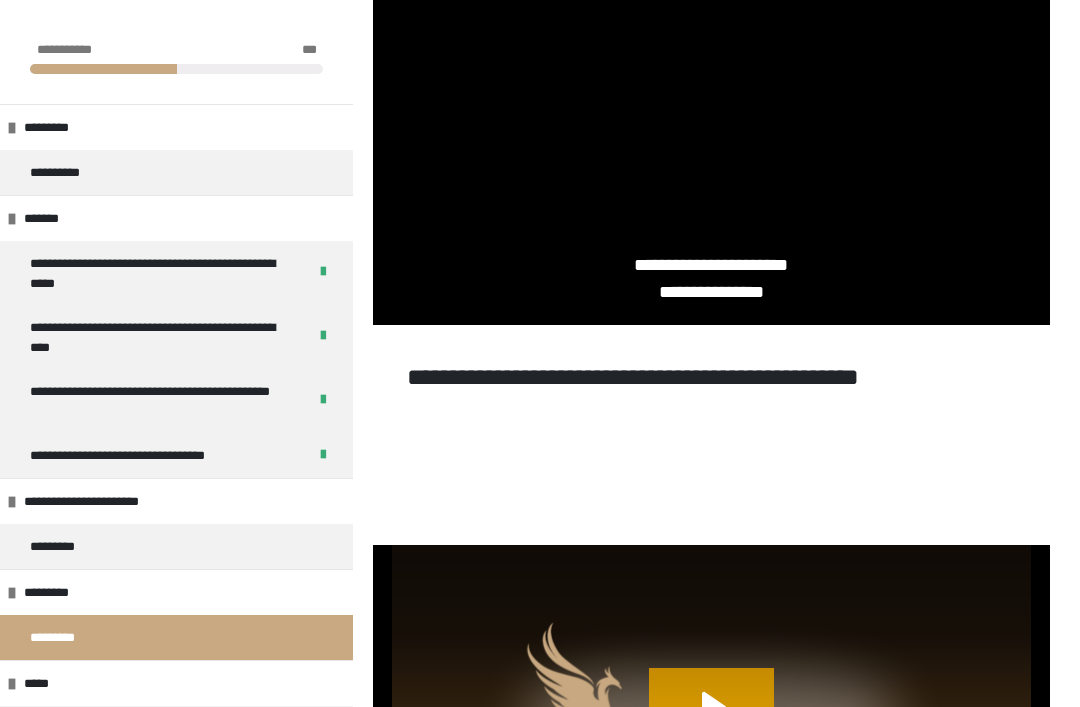 click at bounding box center (711, 105) 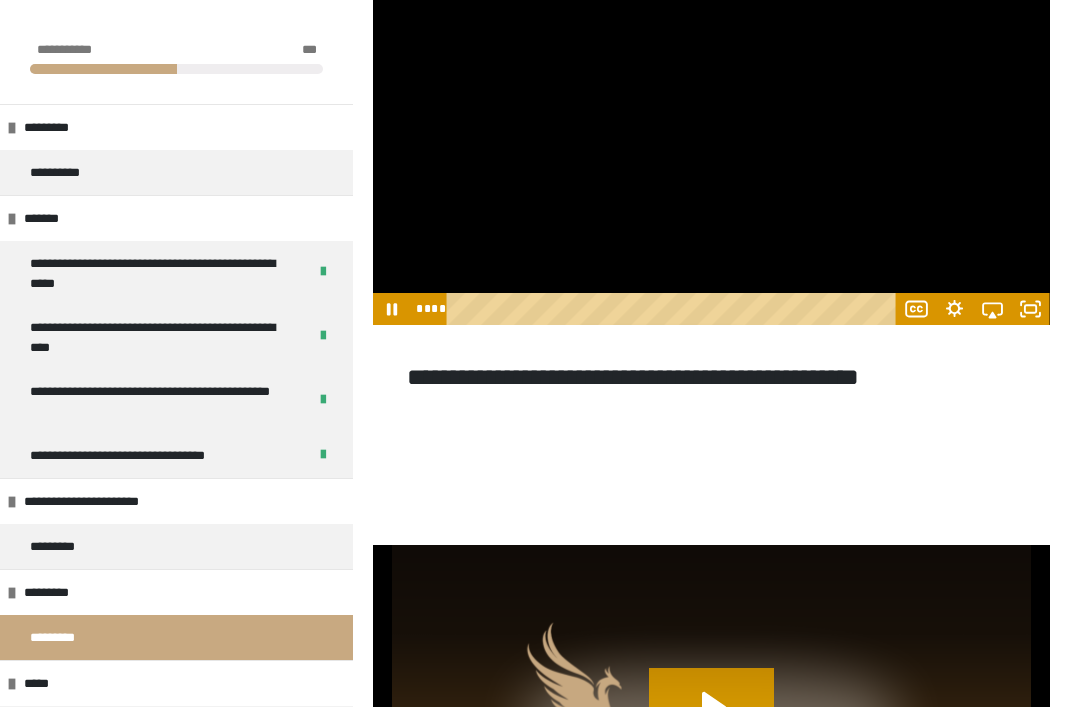 scroll, scrollTop: 0, scrollLeft: 0, axis: both 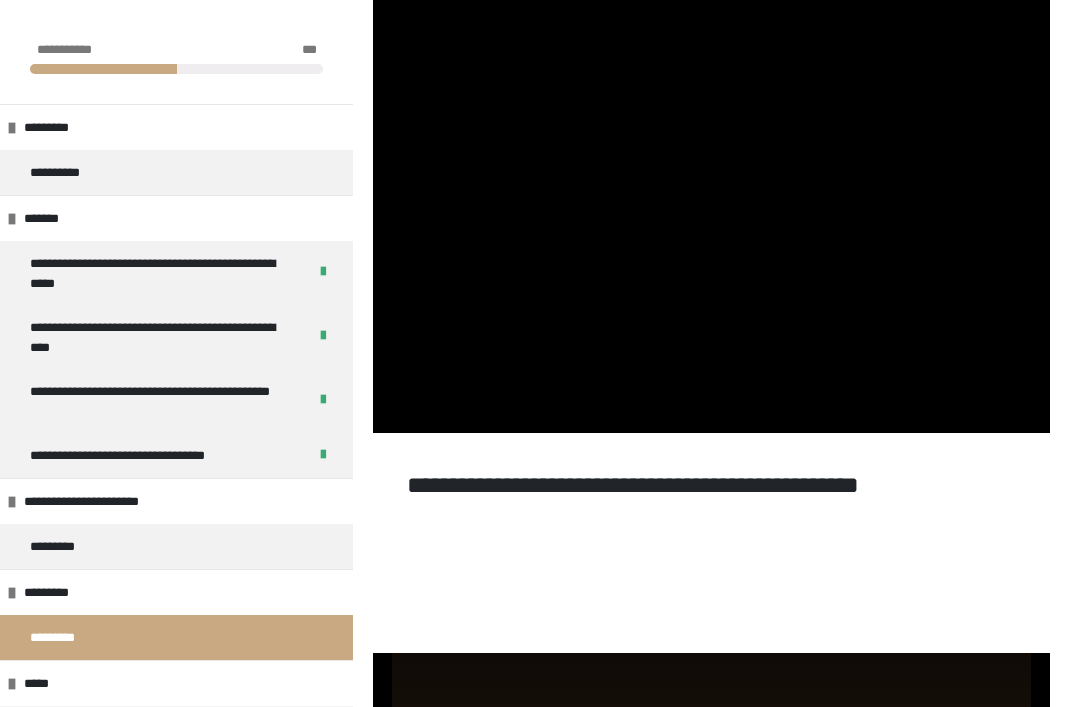 click at bounding box center [711, 213] 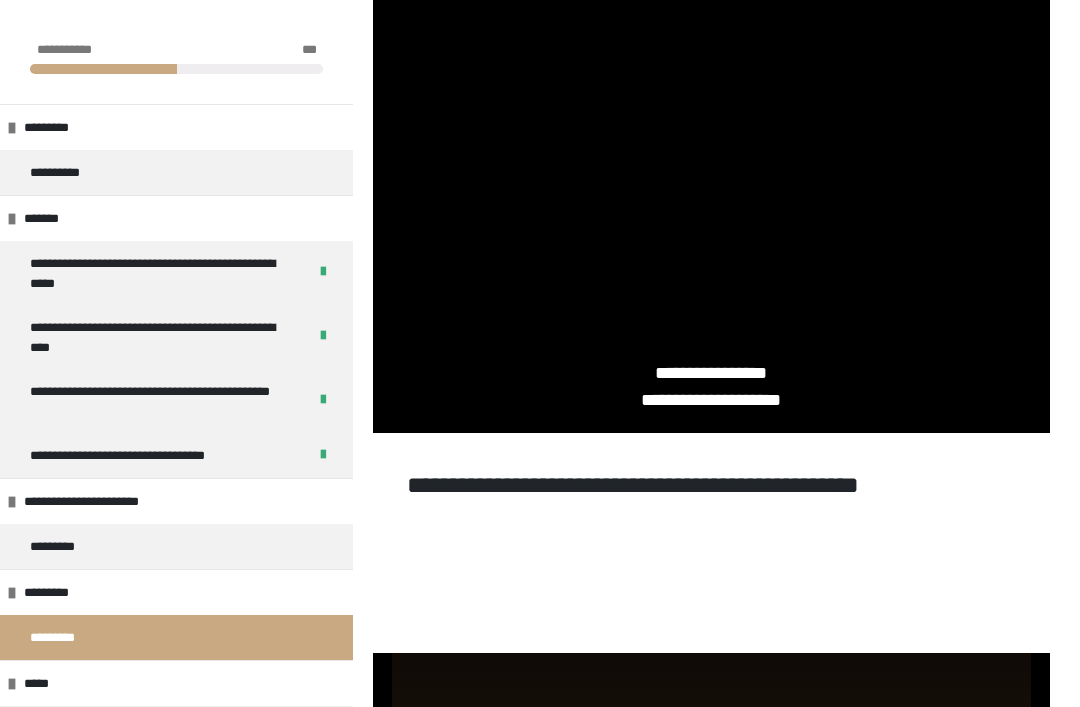 click at bounding box center (711, 213) 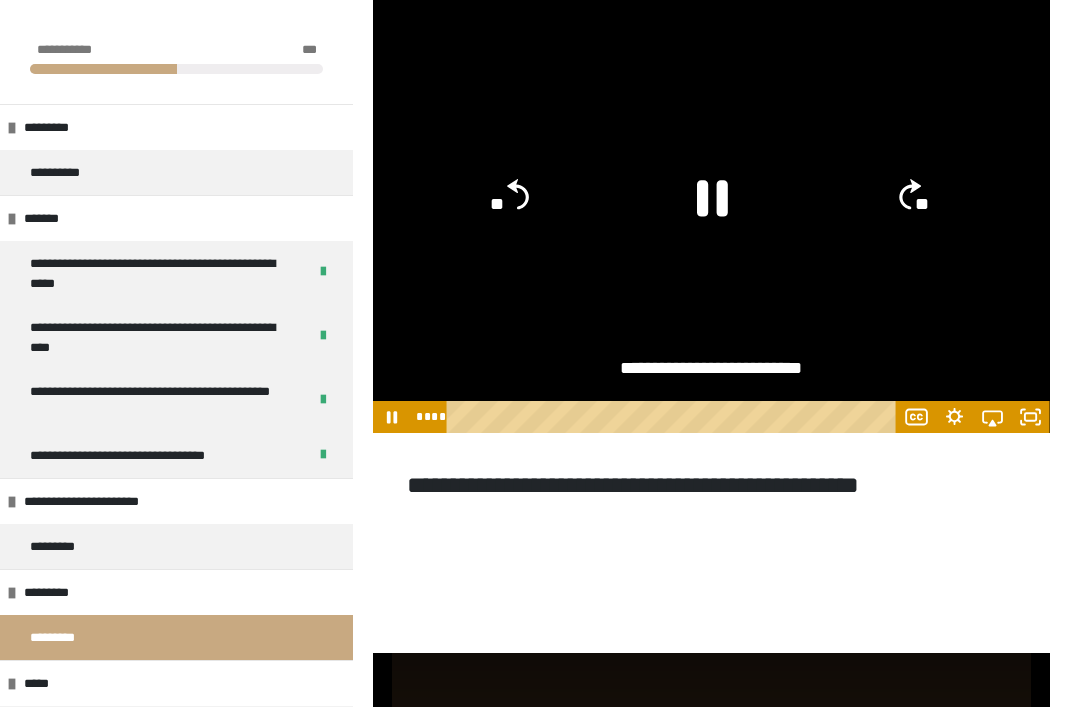 click 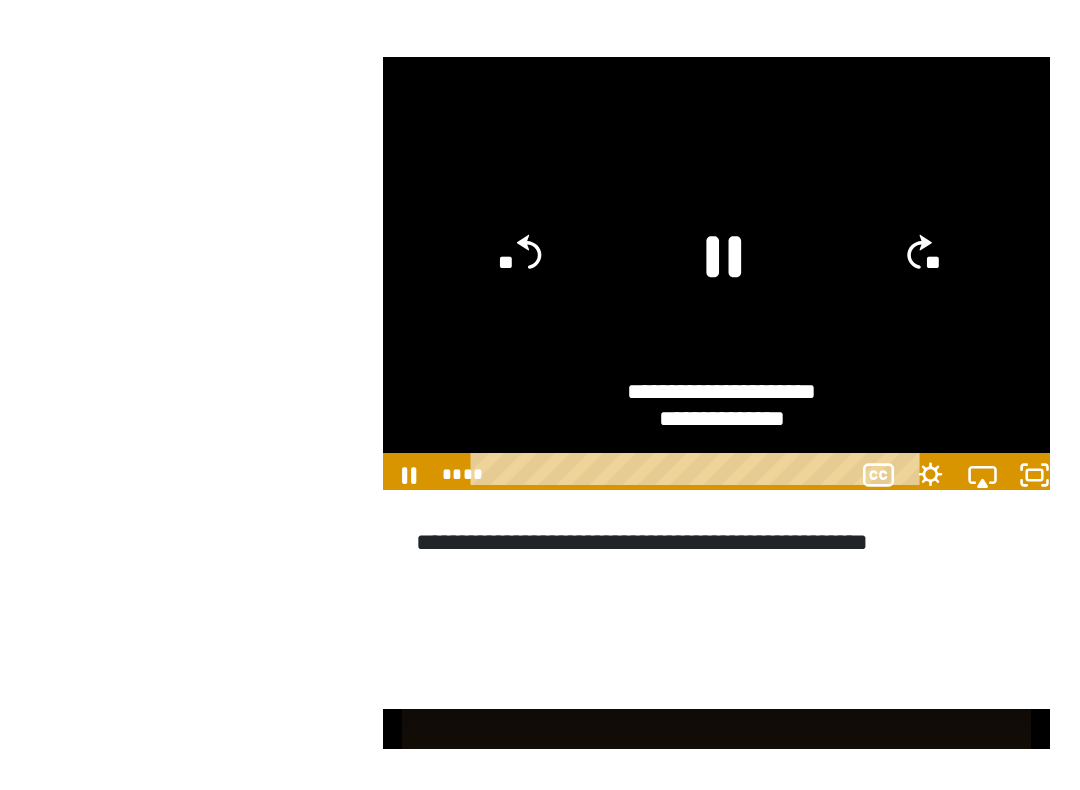 scroll, scrollTop: 0, scrollLeft: 0, axis: both 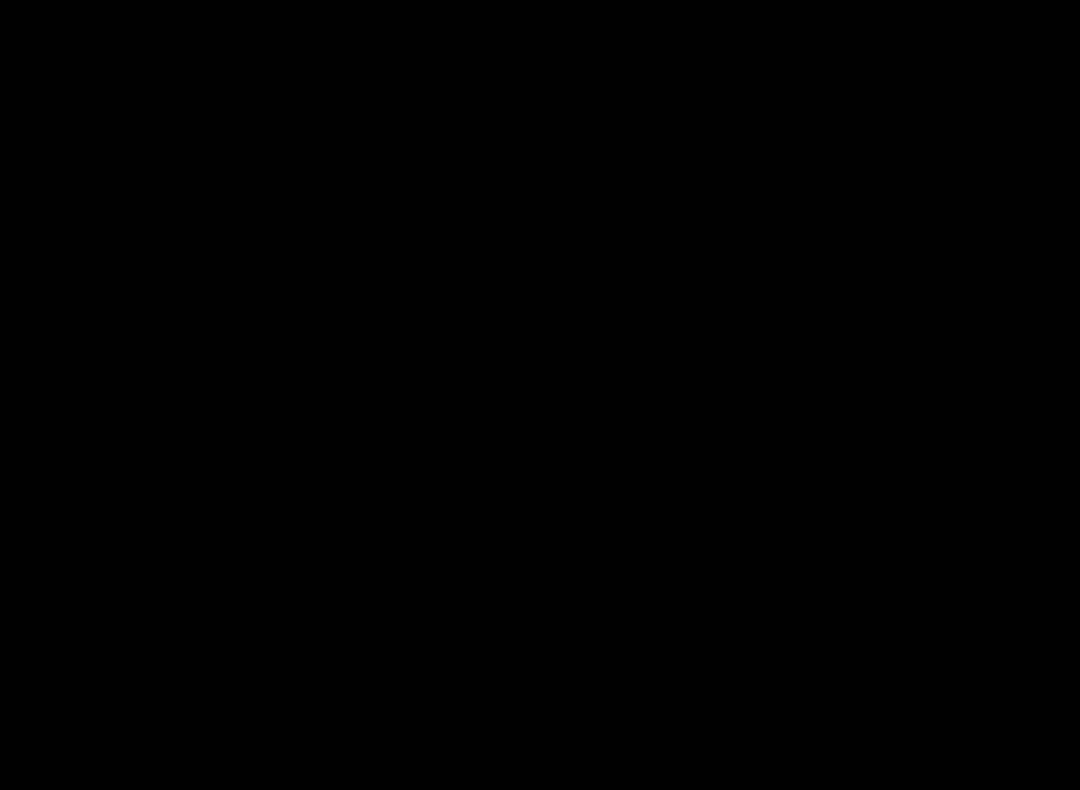 click at bounding box center [540, 395] 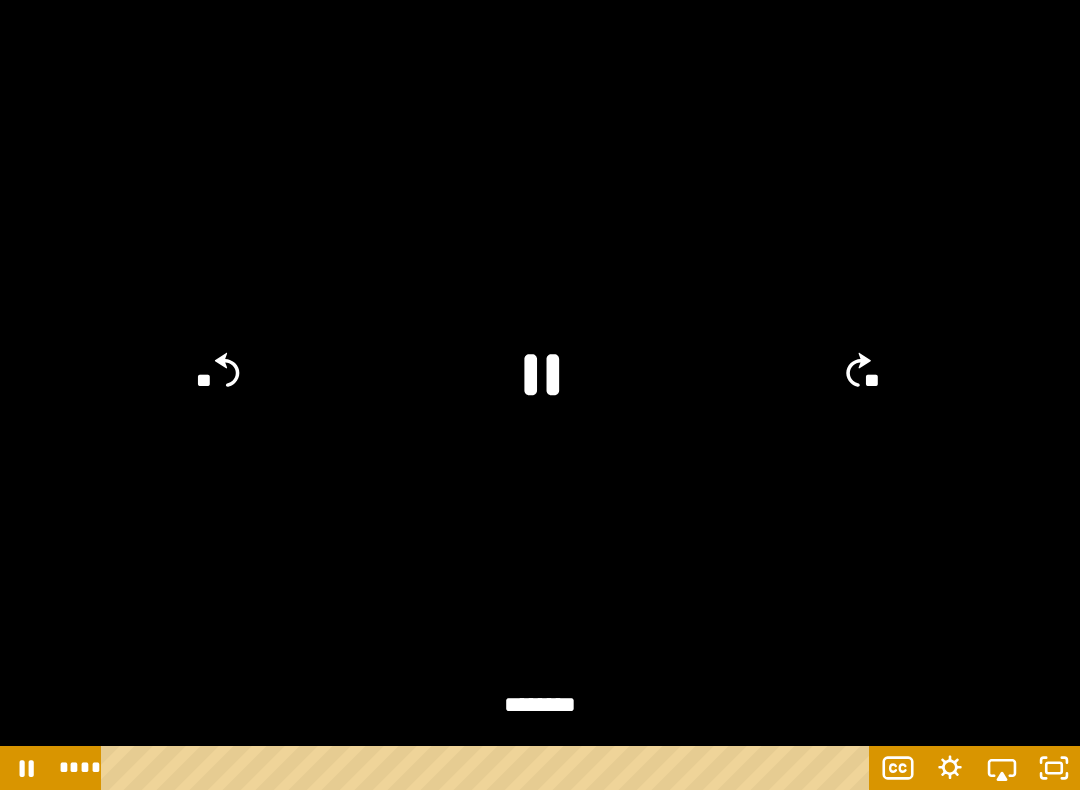 click on "**" 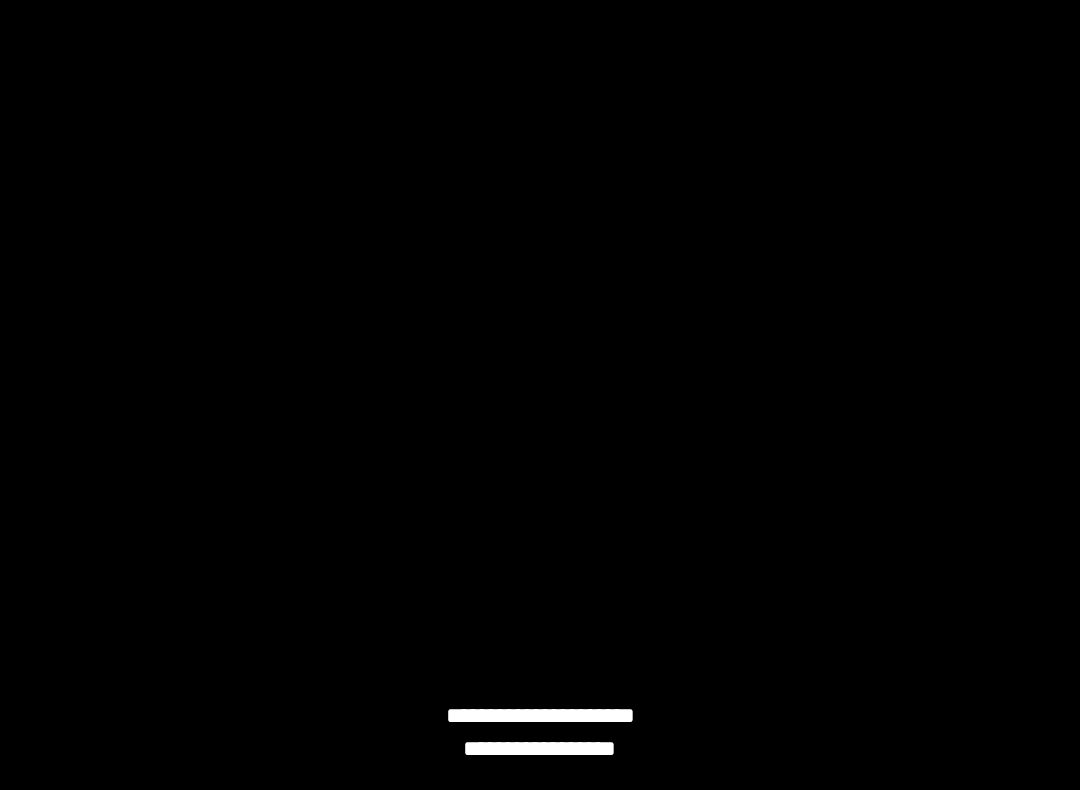 click at bounding box center (540, 395) 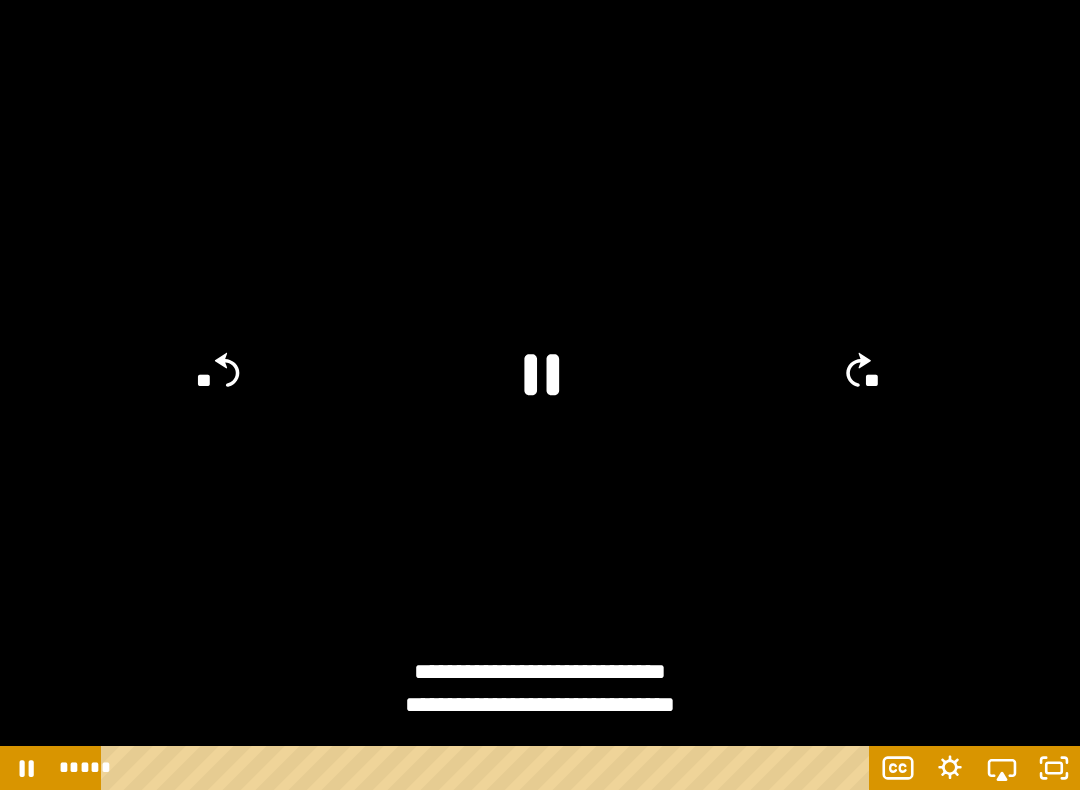 click 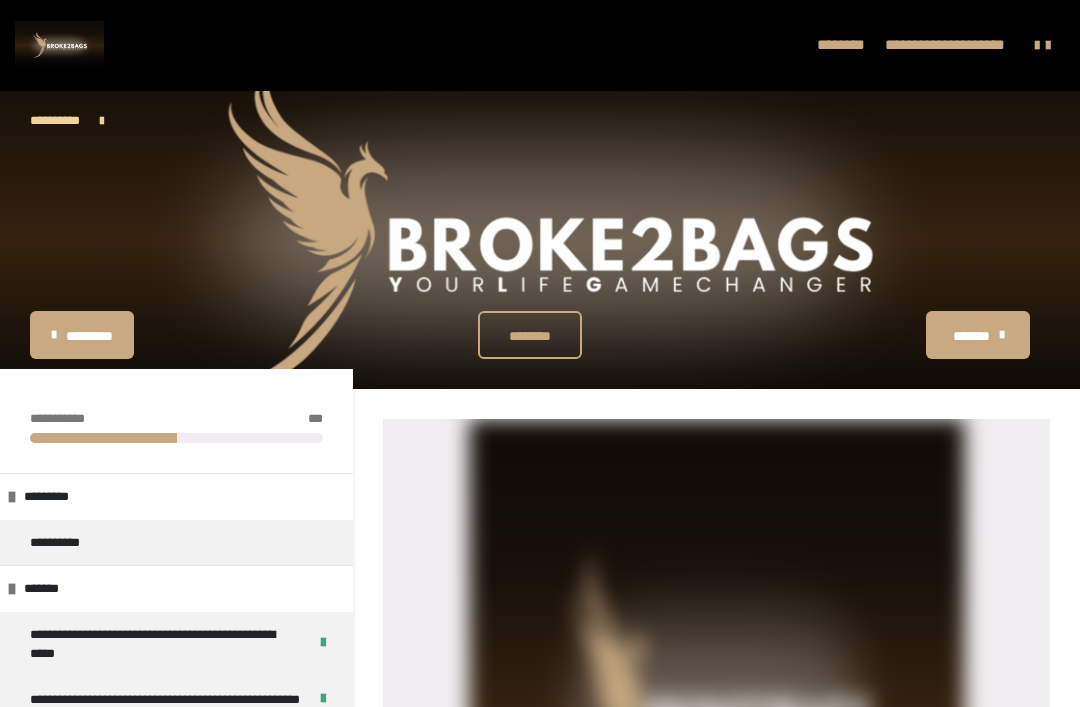 scroll, scrollTop: 0, scrollLeft: 0, axis: both 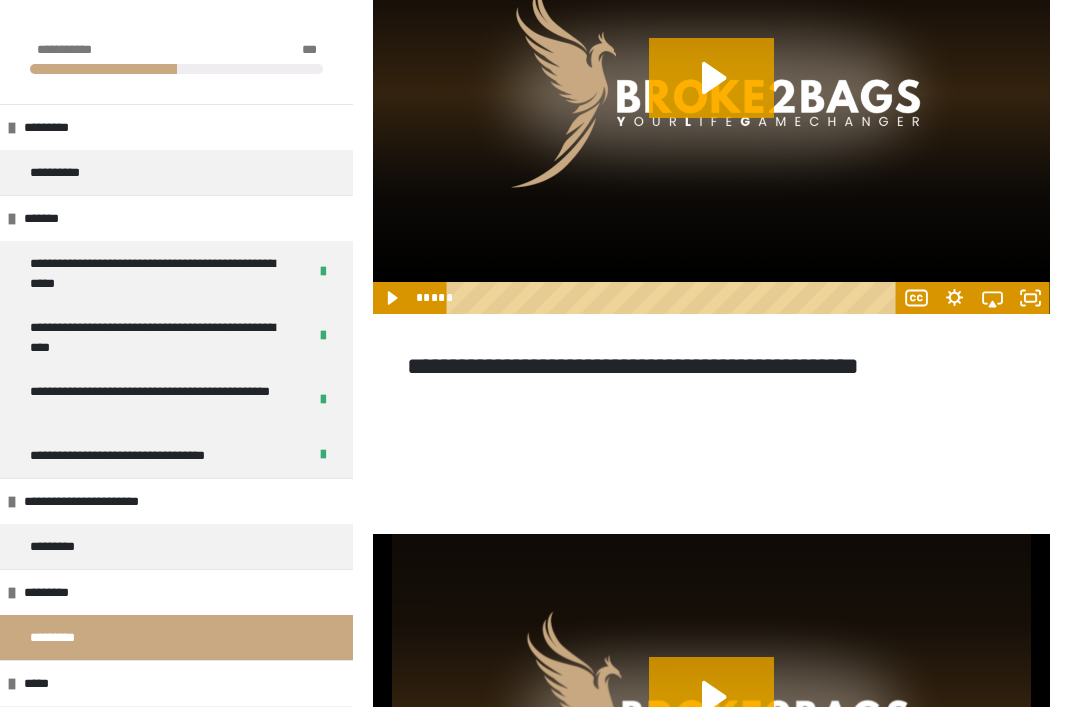 click at bounding box center [711, 94] 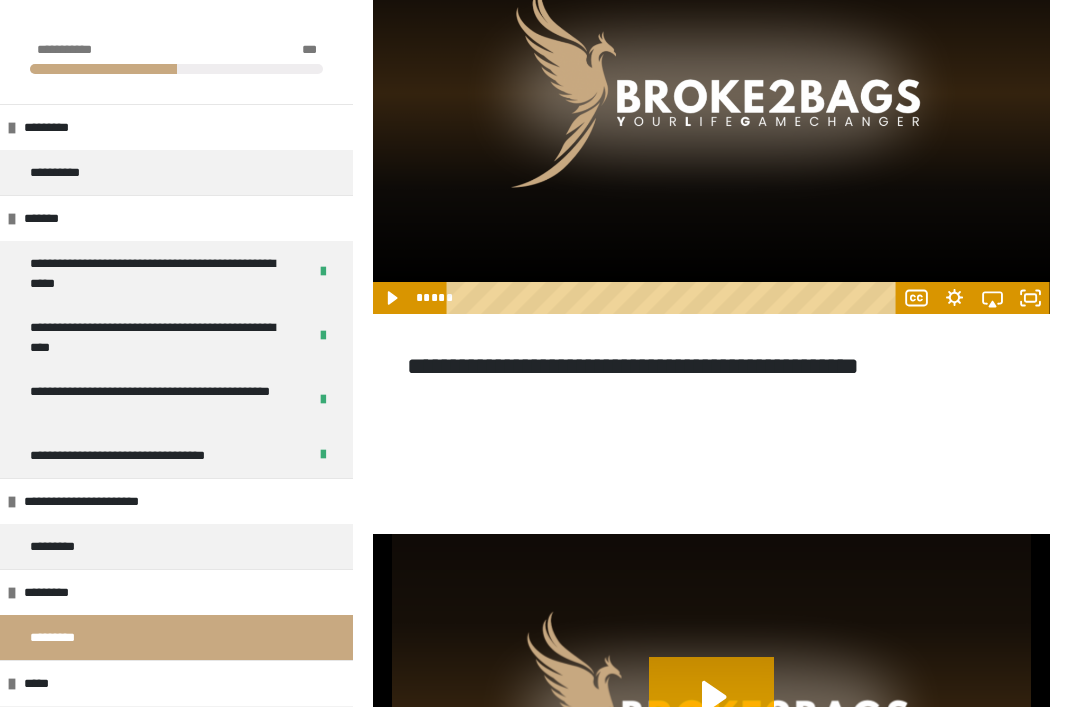 click 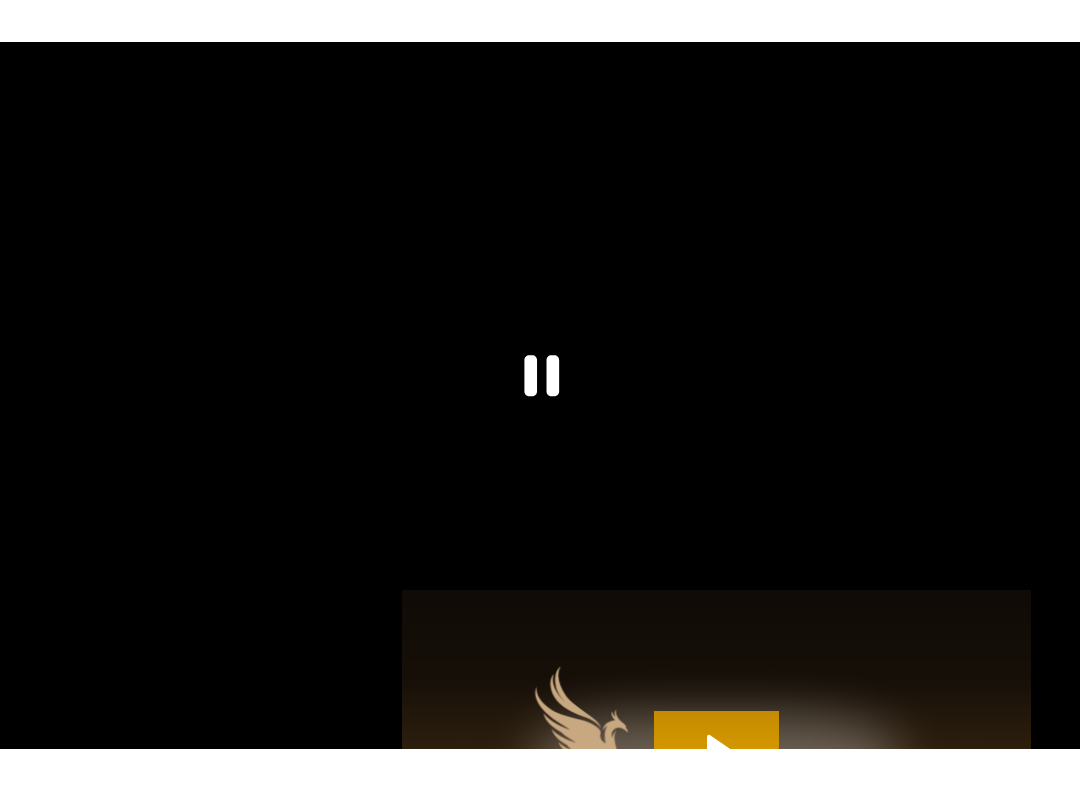 scroll, scrollTop: 0, scrollLeft: 0, axis: both 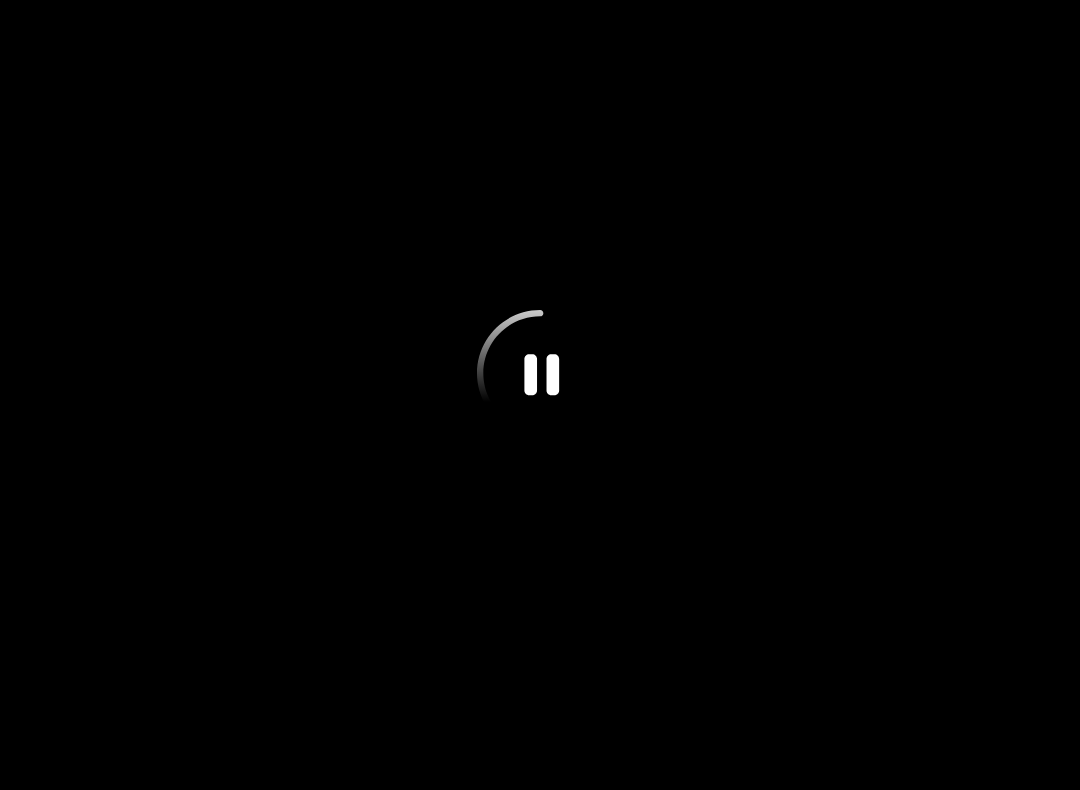 click at bounding box center (540, 395) 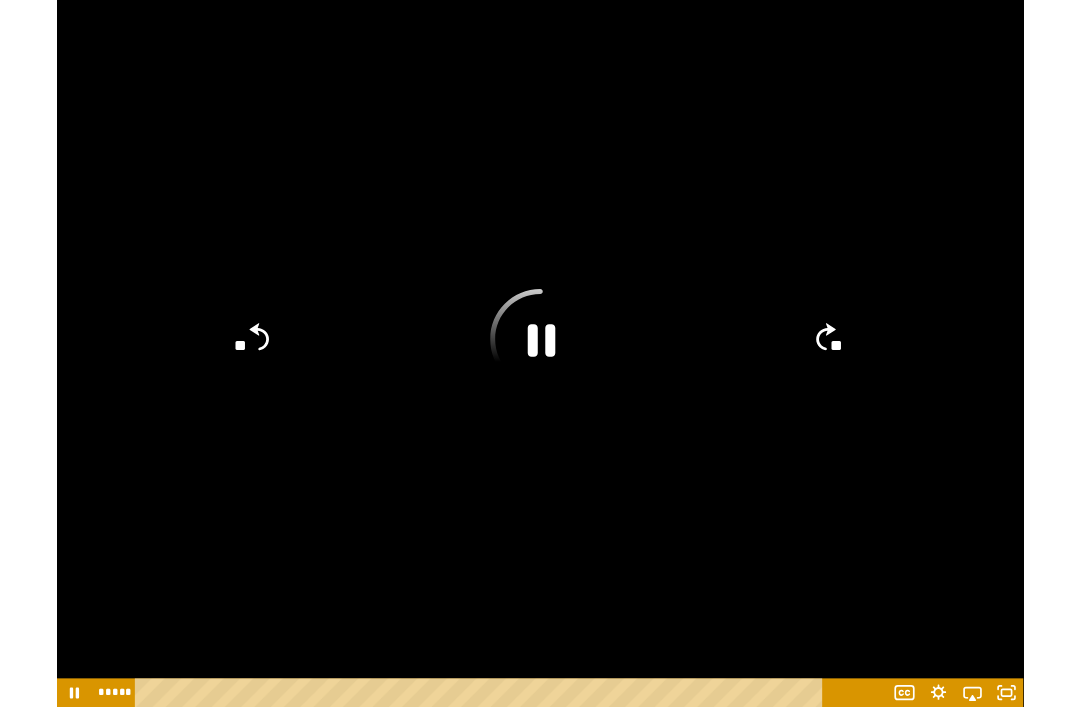 scroll, scrollTop: 1427, scrollLeft: 0, axis: vertical 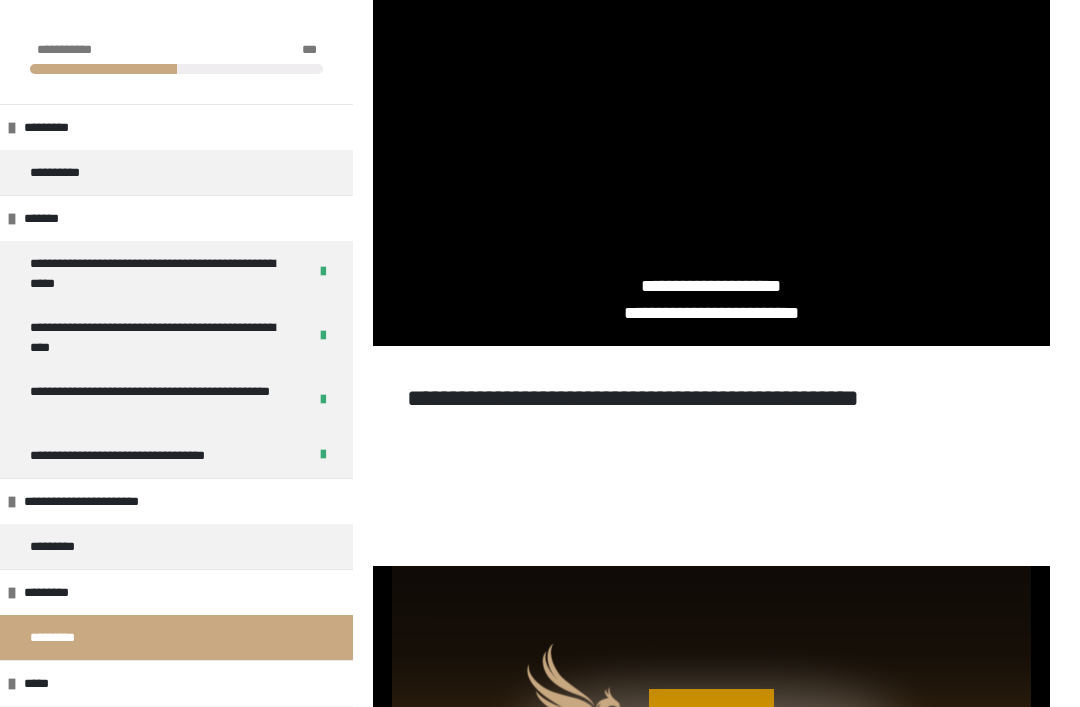 click at bounding box center [711, 126] 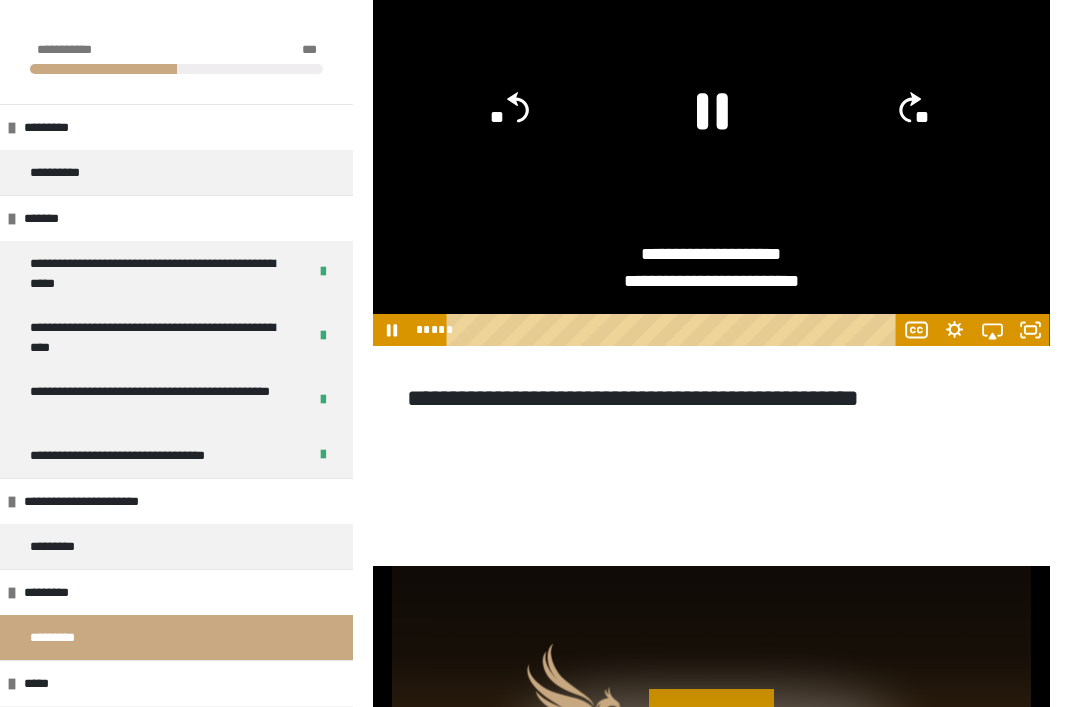 click 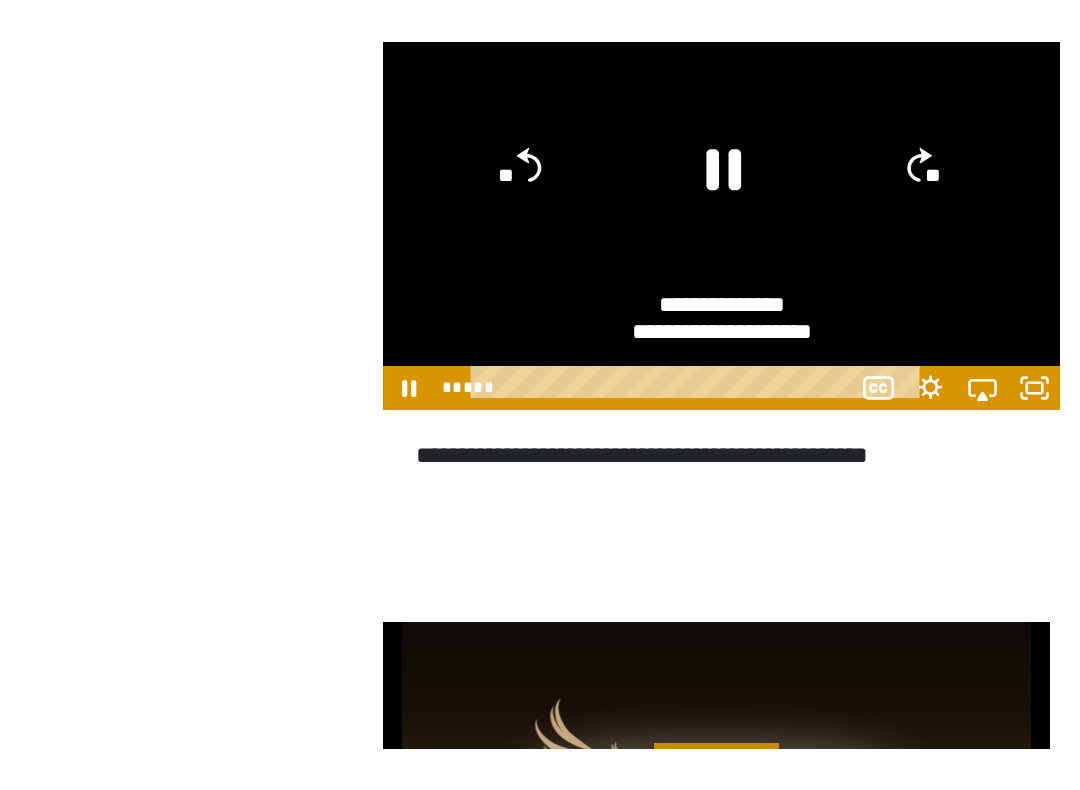 scroll, scrollTop: 0, scrollLeft: 0, axis: both 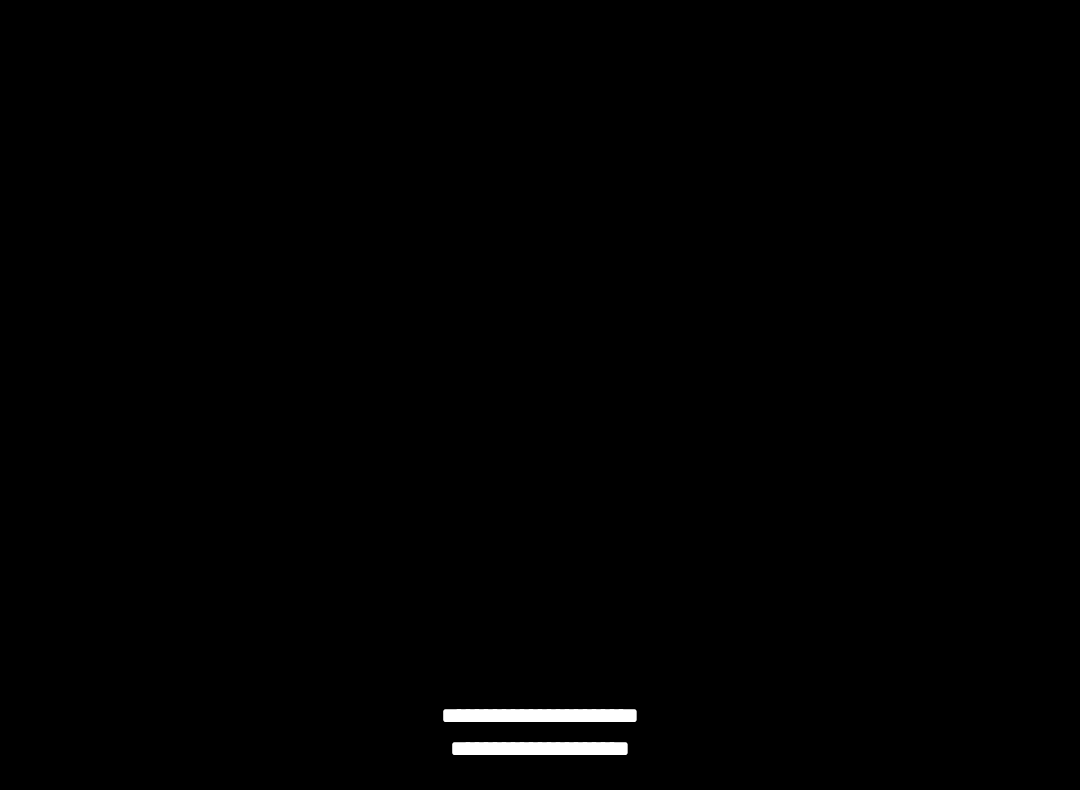 click at bounding box center (540, 395) 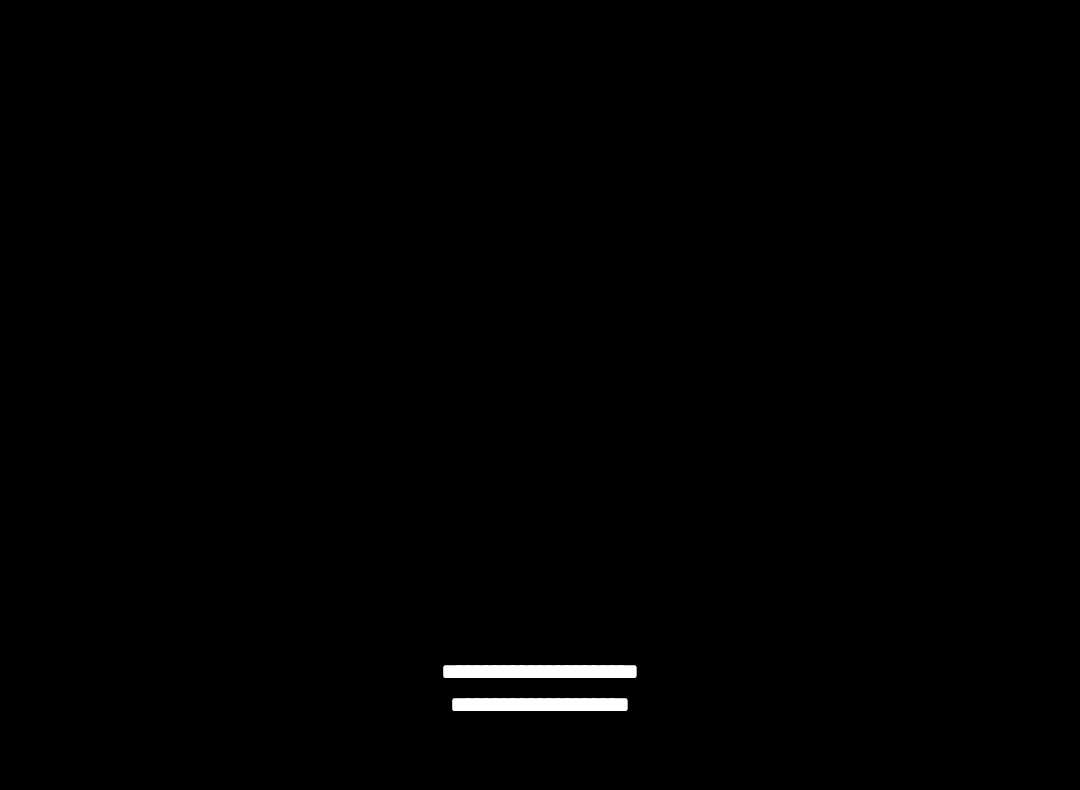 click on "**" 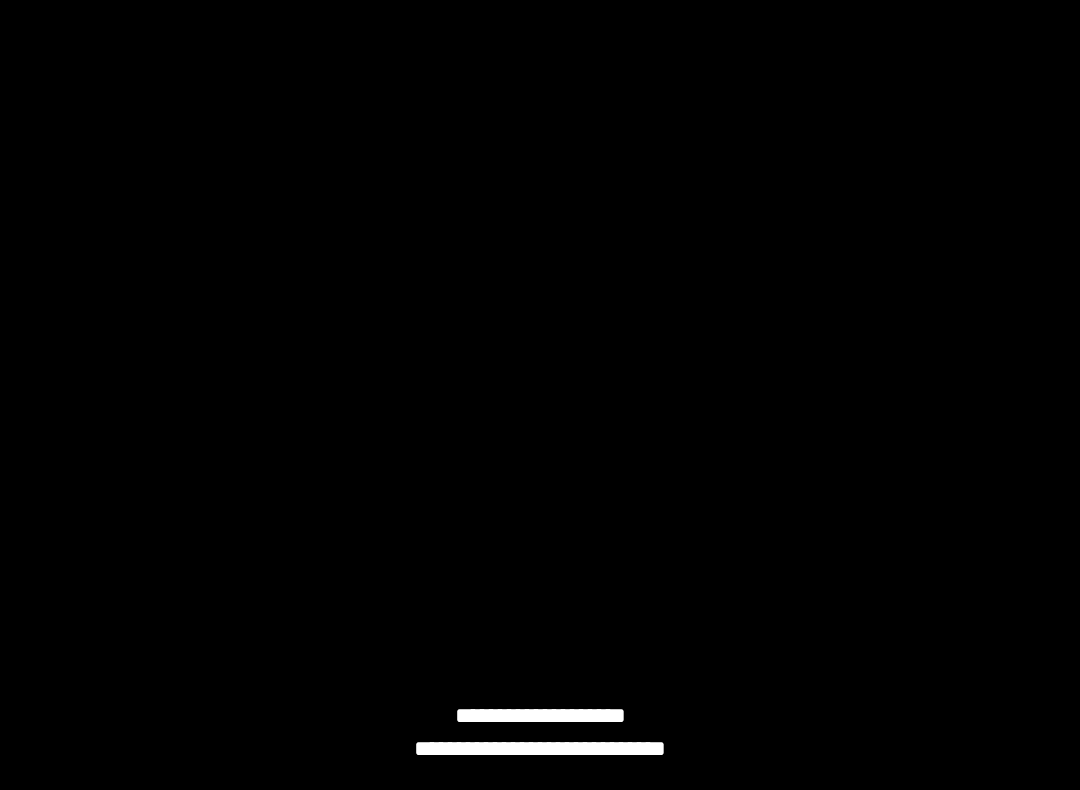 click at bounding box center [540, 395] 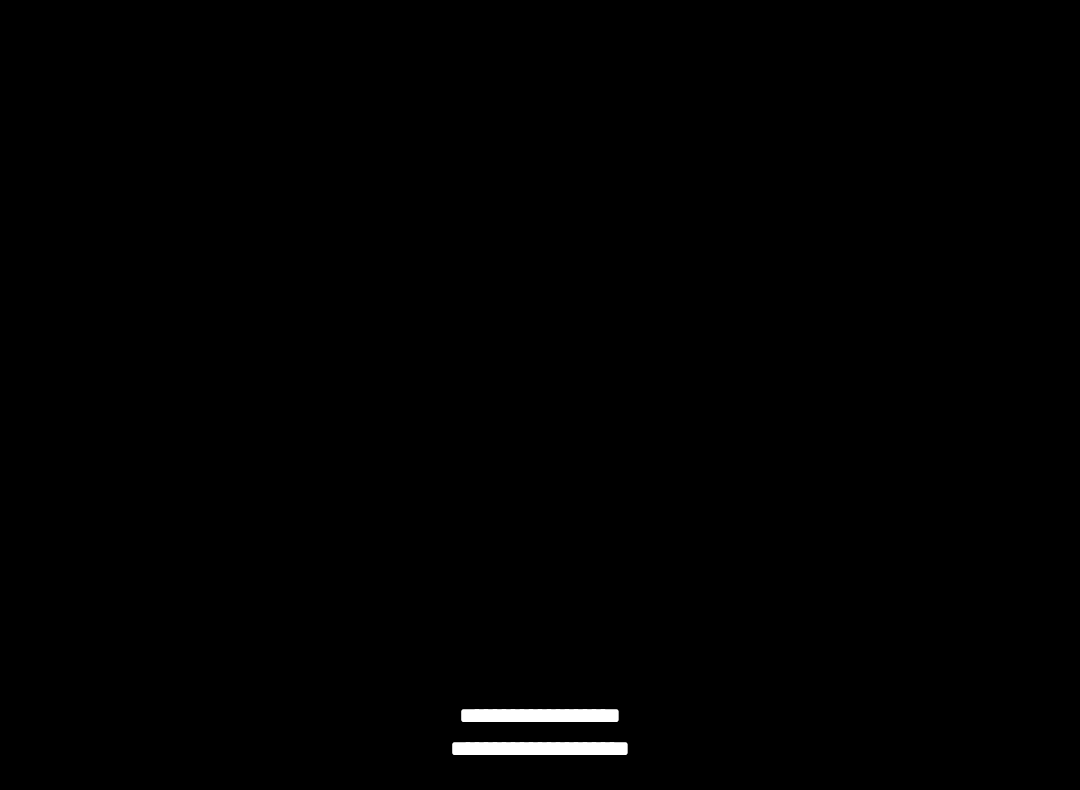 click at bounding box center [540, 395] 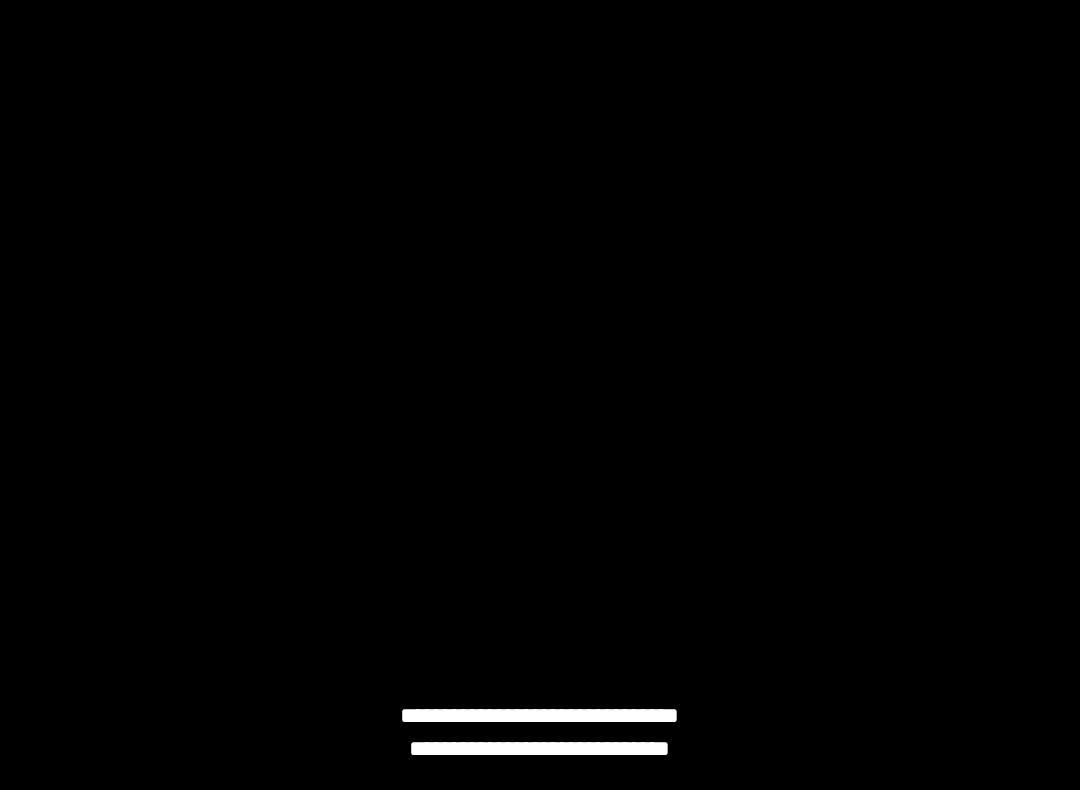 click at bounding box center (540, 395) 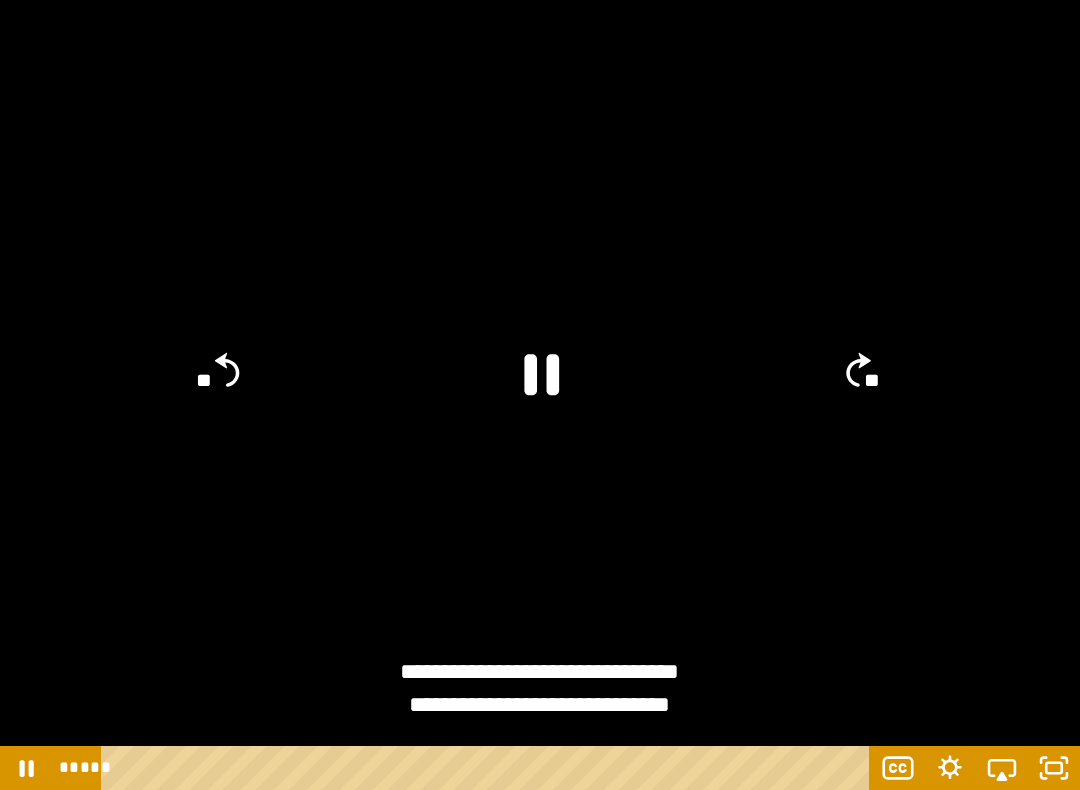 click 